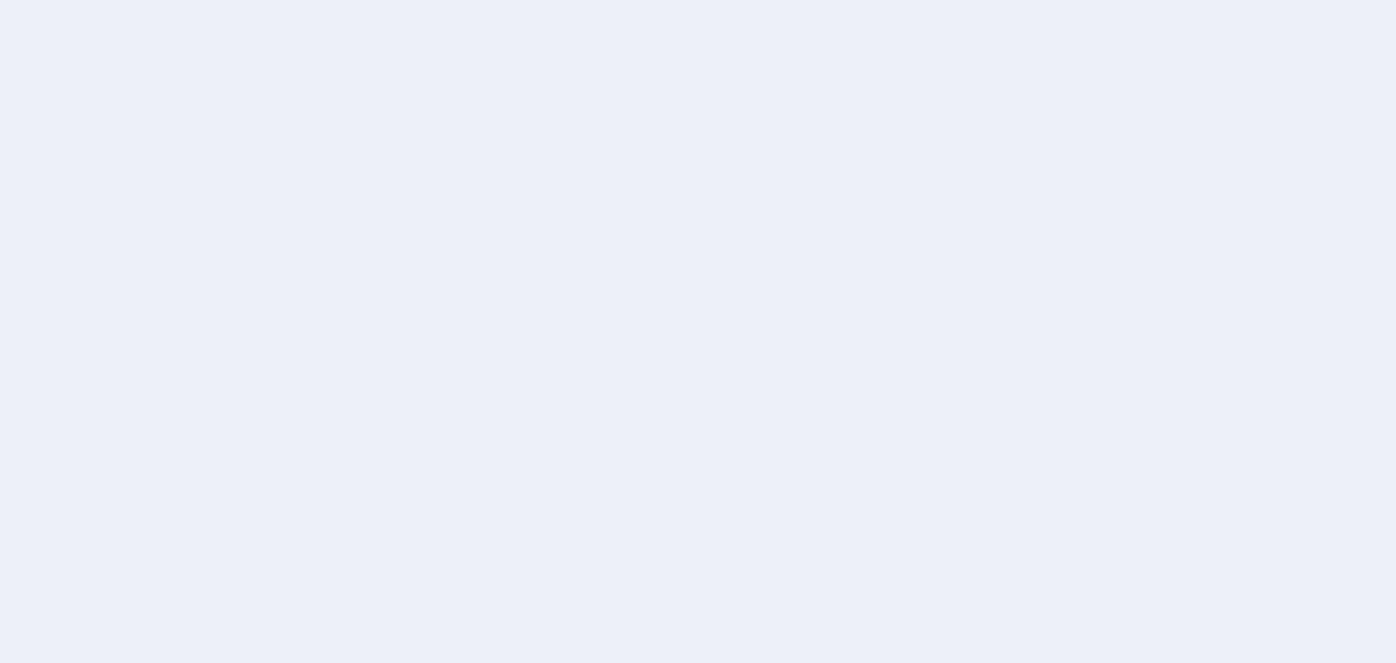 scroll, scrollTop: 0, scrollLeft: 0, axis: both 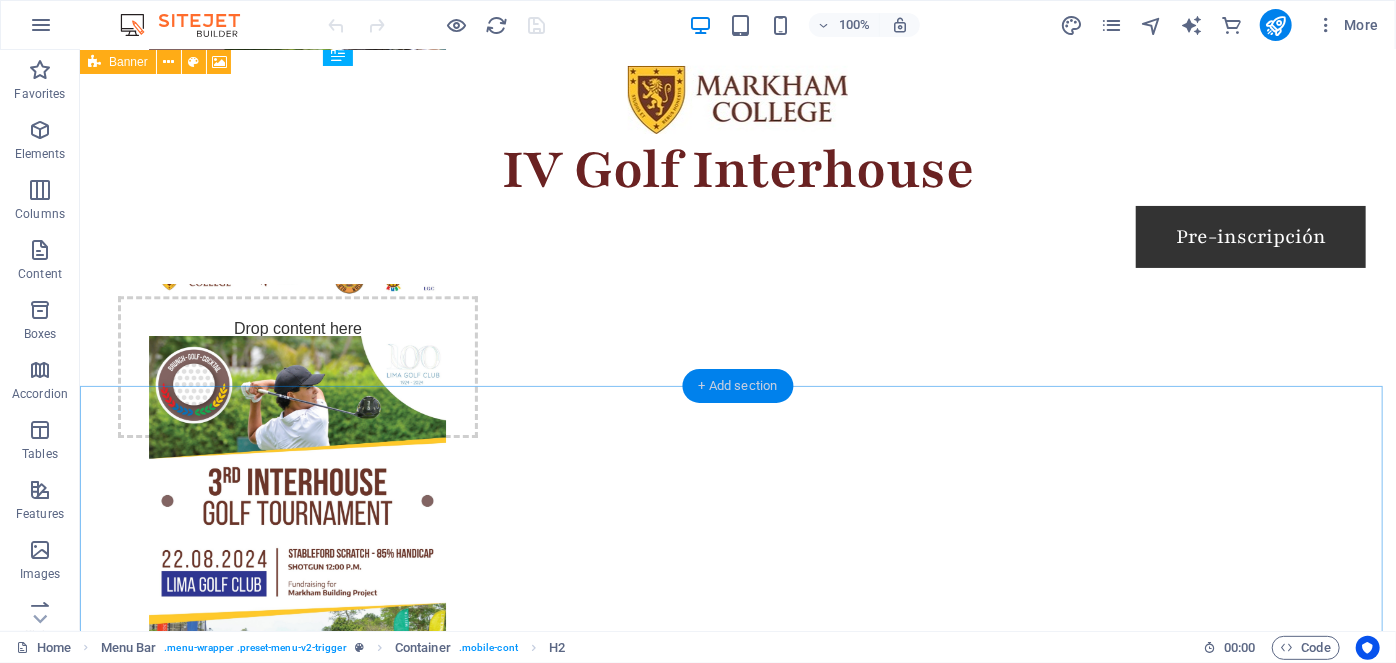 drag, startPoint x: 757, startPoint y: 376, endPoint x: 439, endPoint y: 348, distance: 319.23032 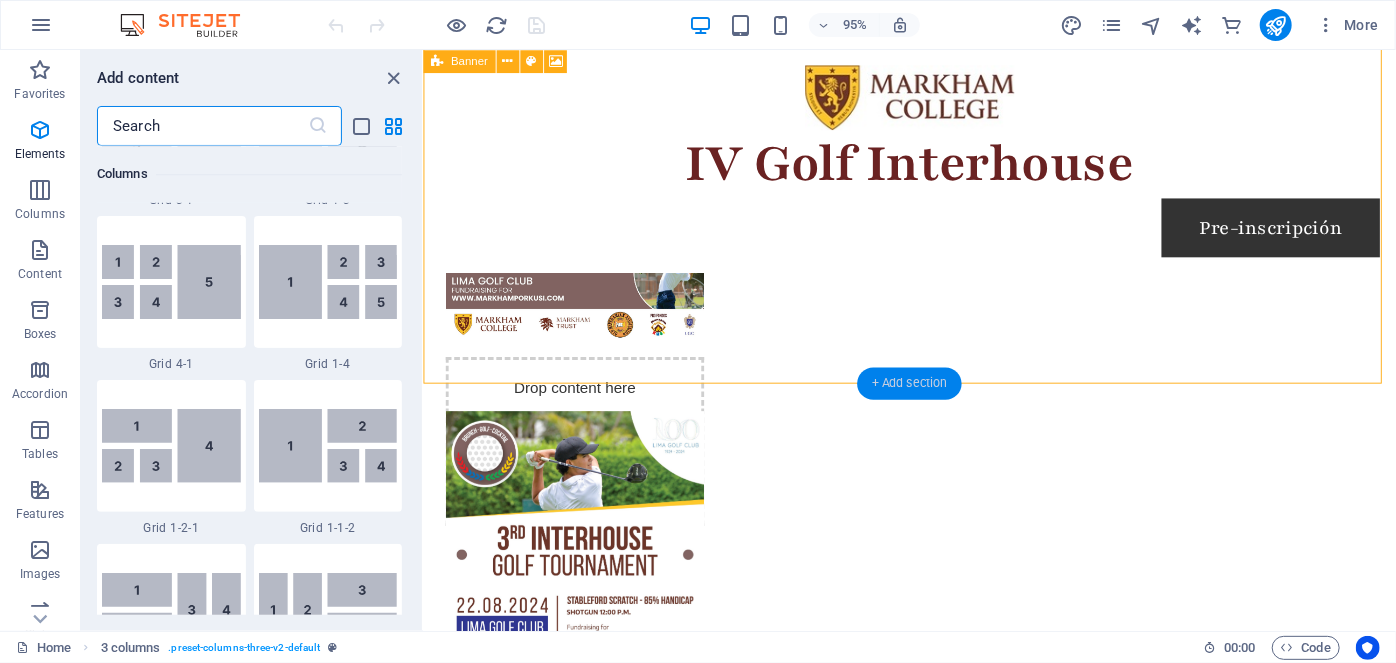 scroll, scrollTop: 3498, scrollLeft: 0, axis: vertical 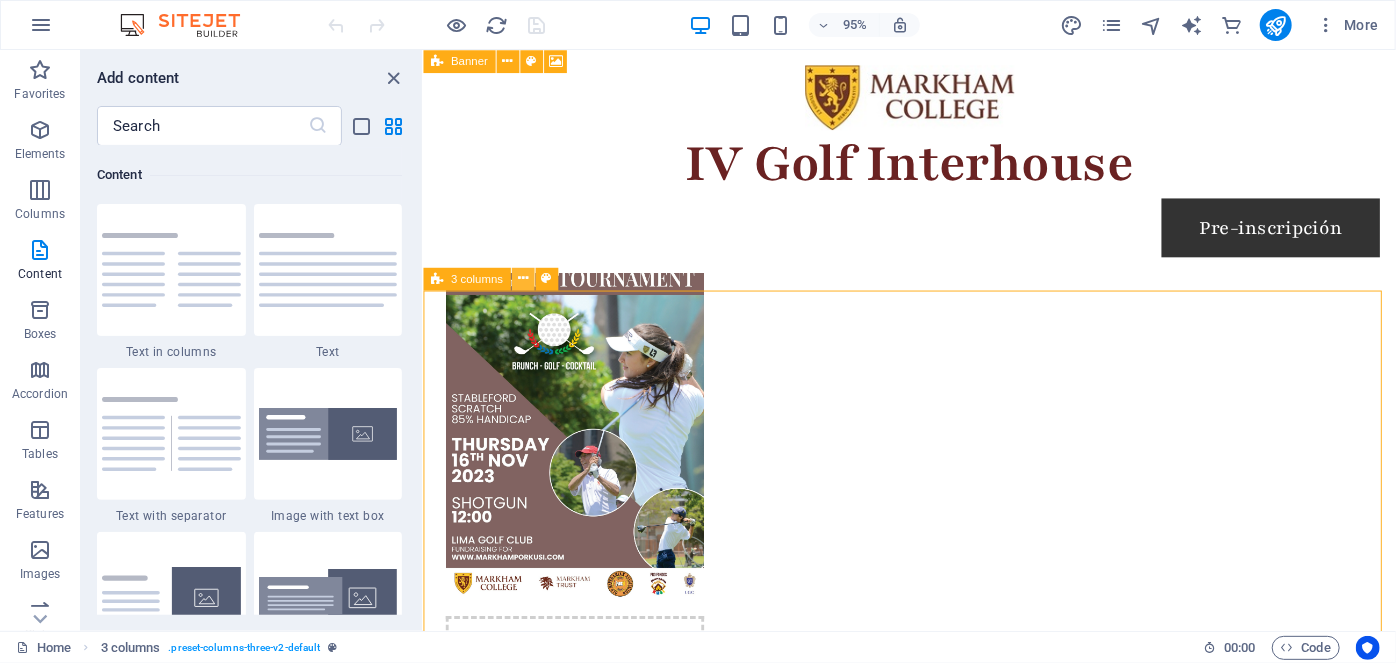 click at bounding box center [523, 279] 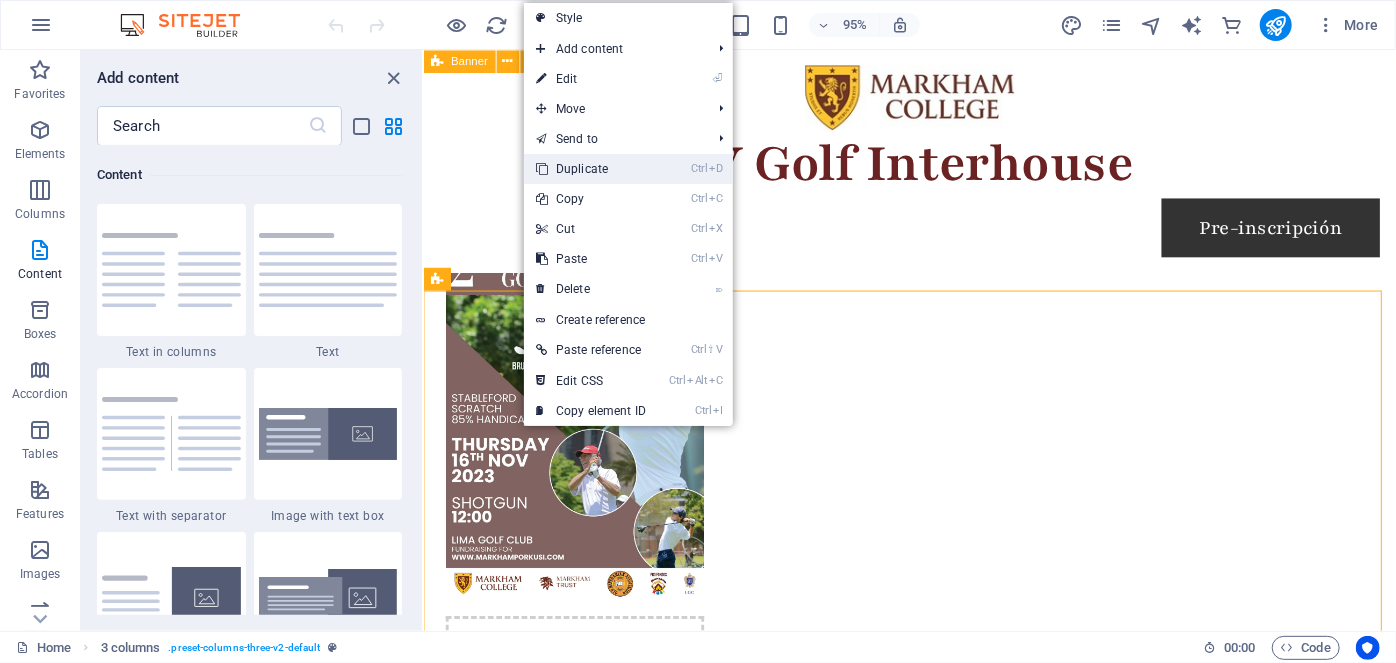 click on "Ctrl D  Duplicate" at bounding box center [591, 169] 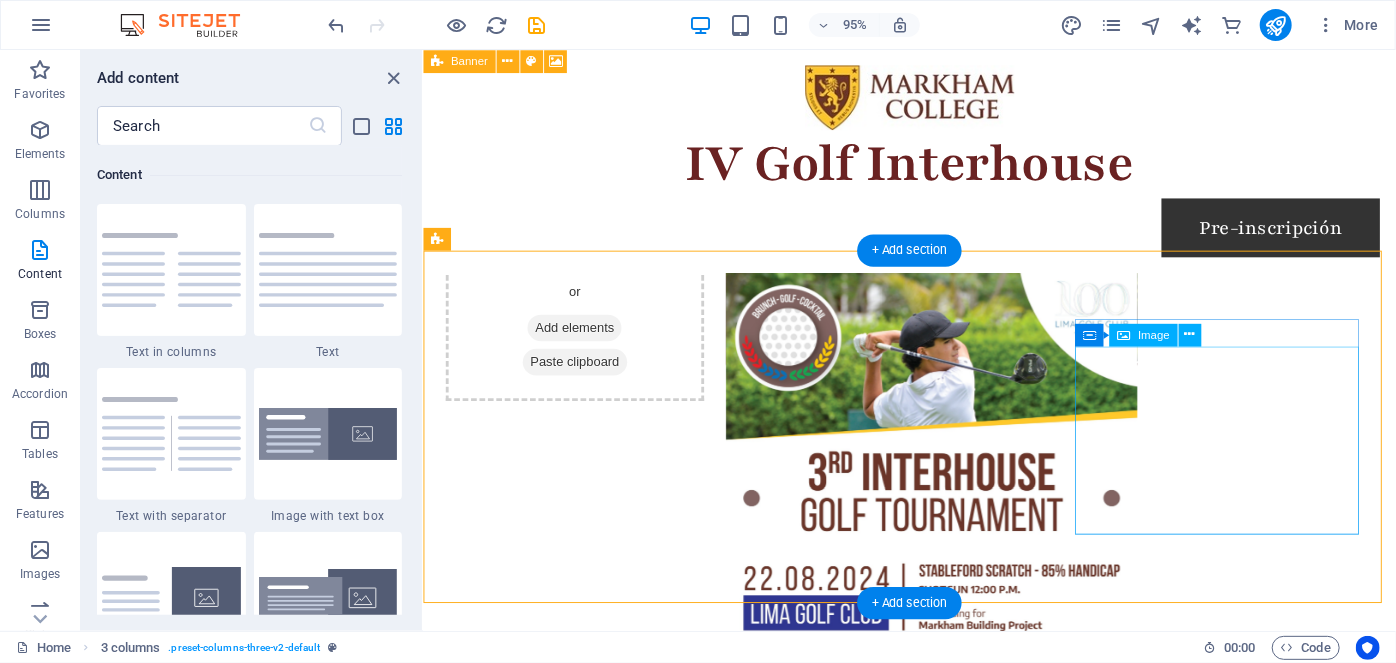 scroll, scrollTop: 3139, scrollLeft: 0, axis: vertical 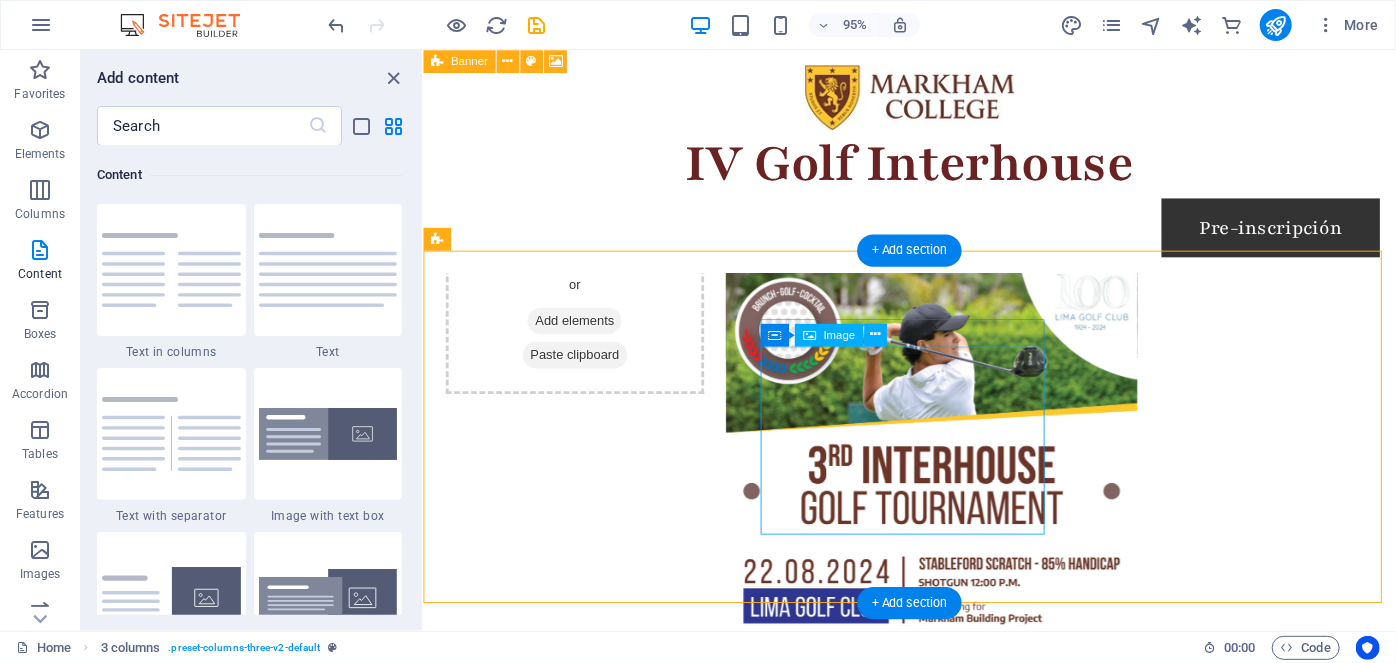 click at bounding box center (599, 4273) 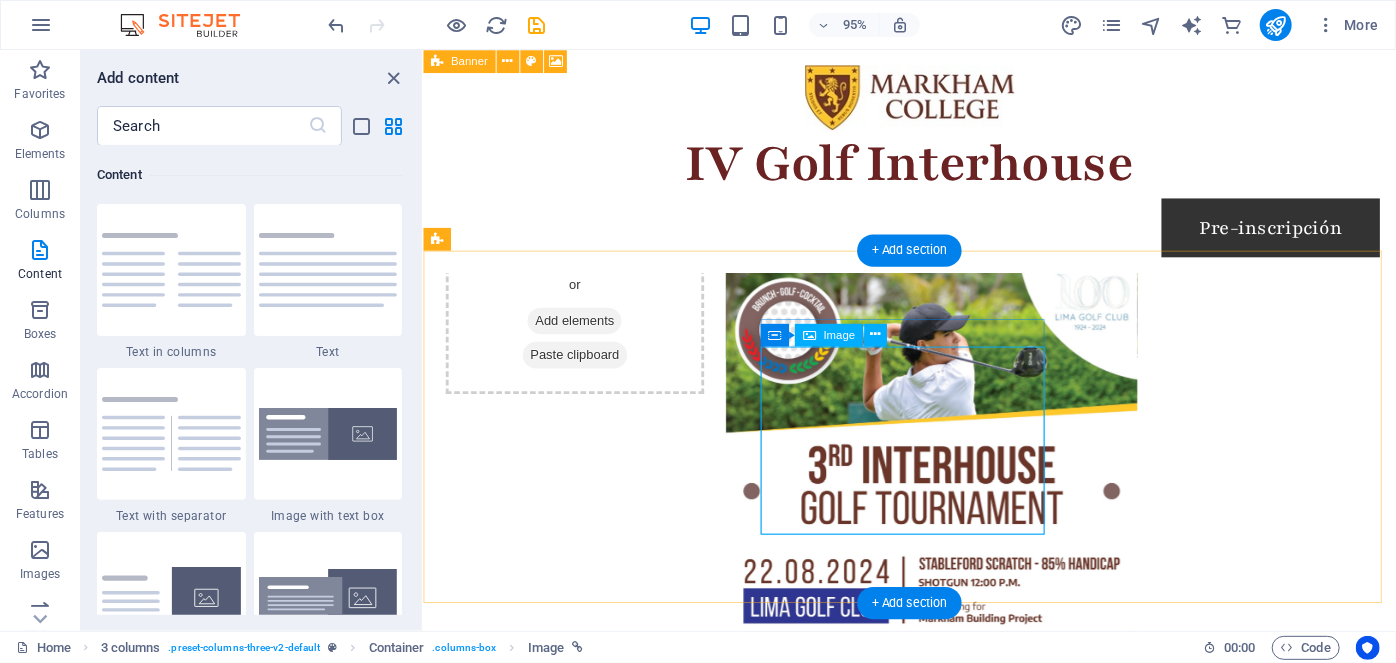 click at bounding box center [599, 4273] 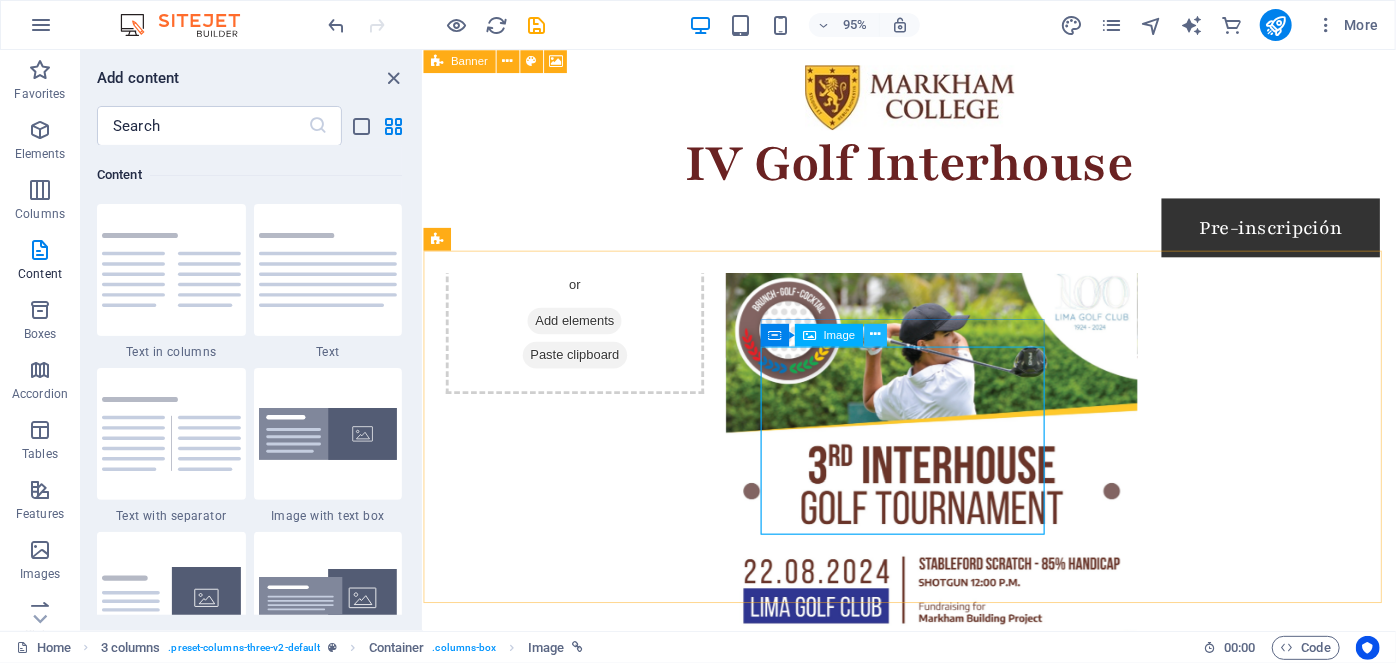 click at bounding box center (876, 335) 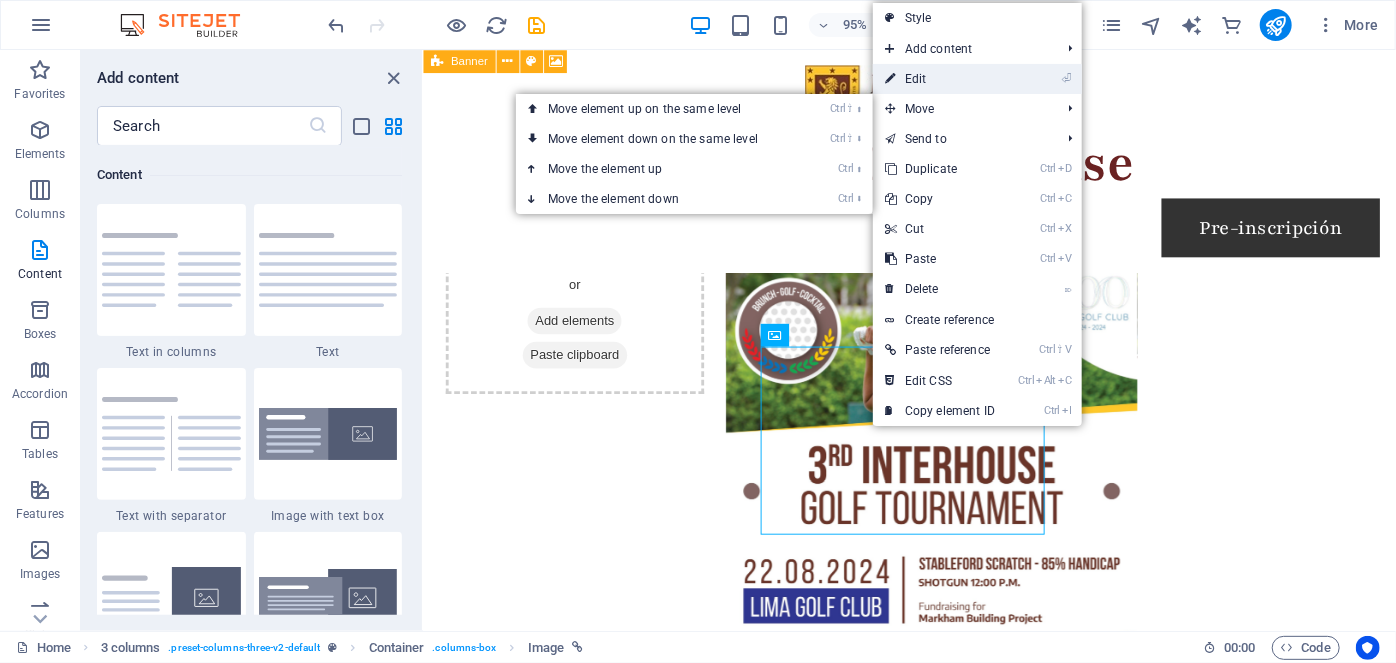click on "⏎  Edit" at bounding box center (940, 79) 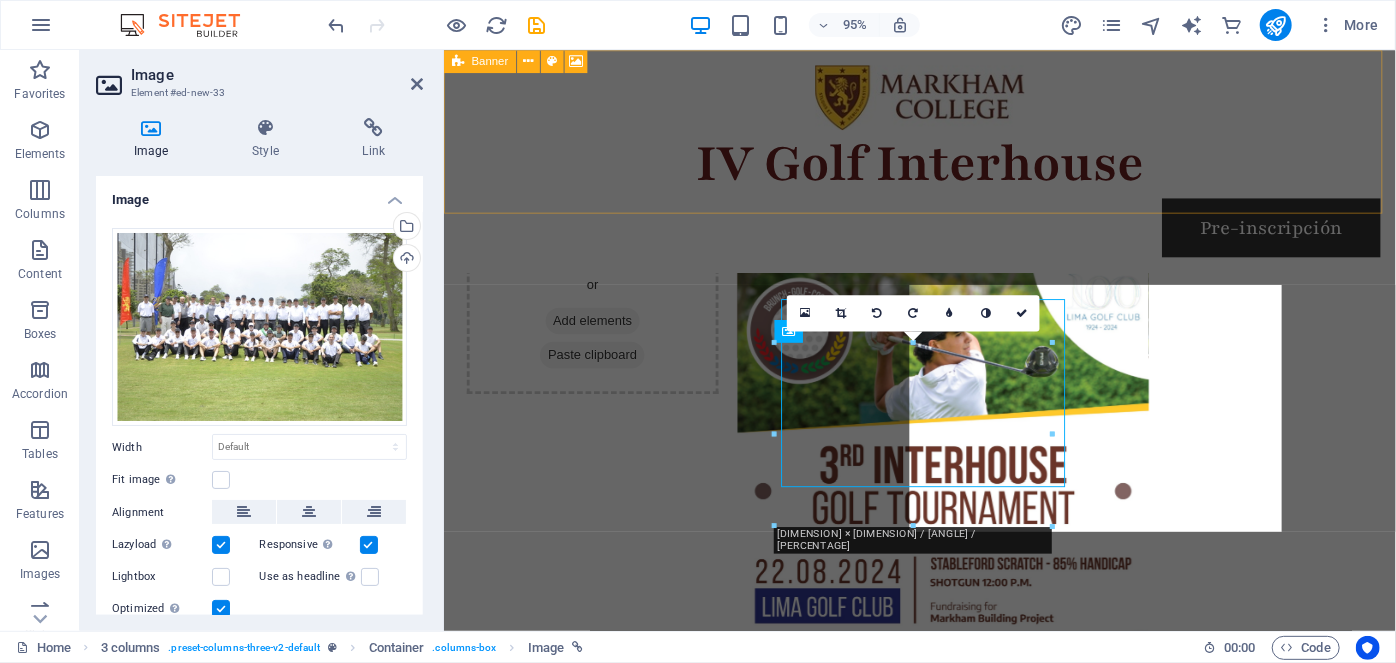 scroll, scrollTop: 3189, scrollLeft: 0, axis: vertical 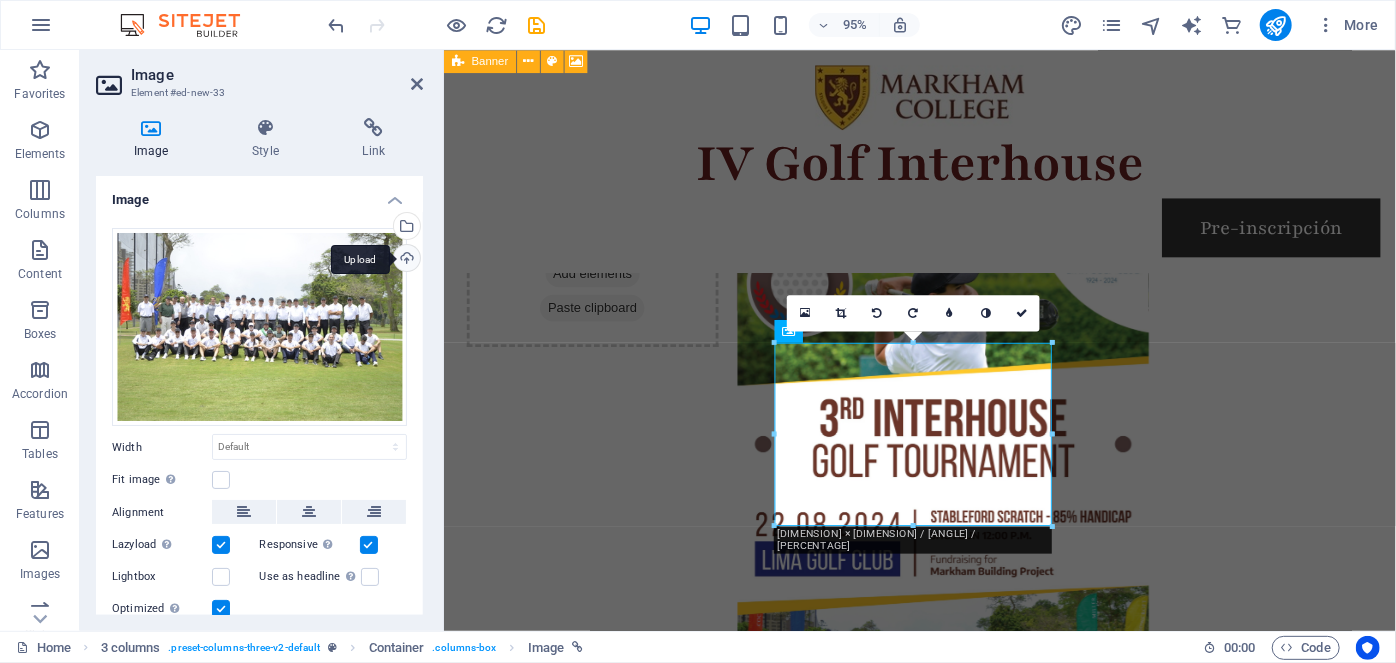 click on "Upload" at bounding box center [405, 260] 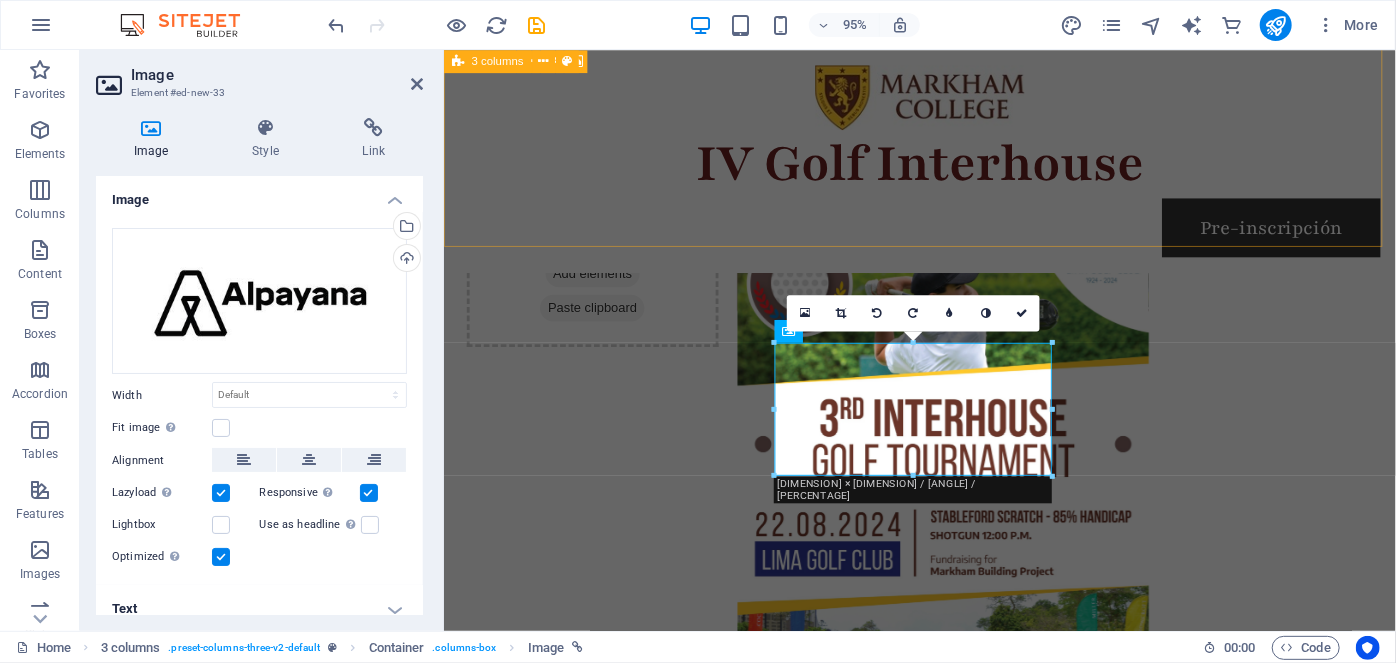 click on "2022 2023 2024" at bounding box center [944, 1912] 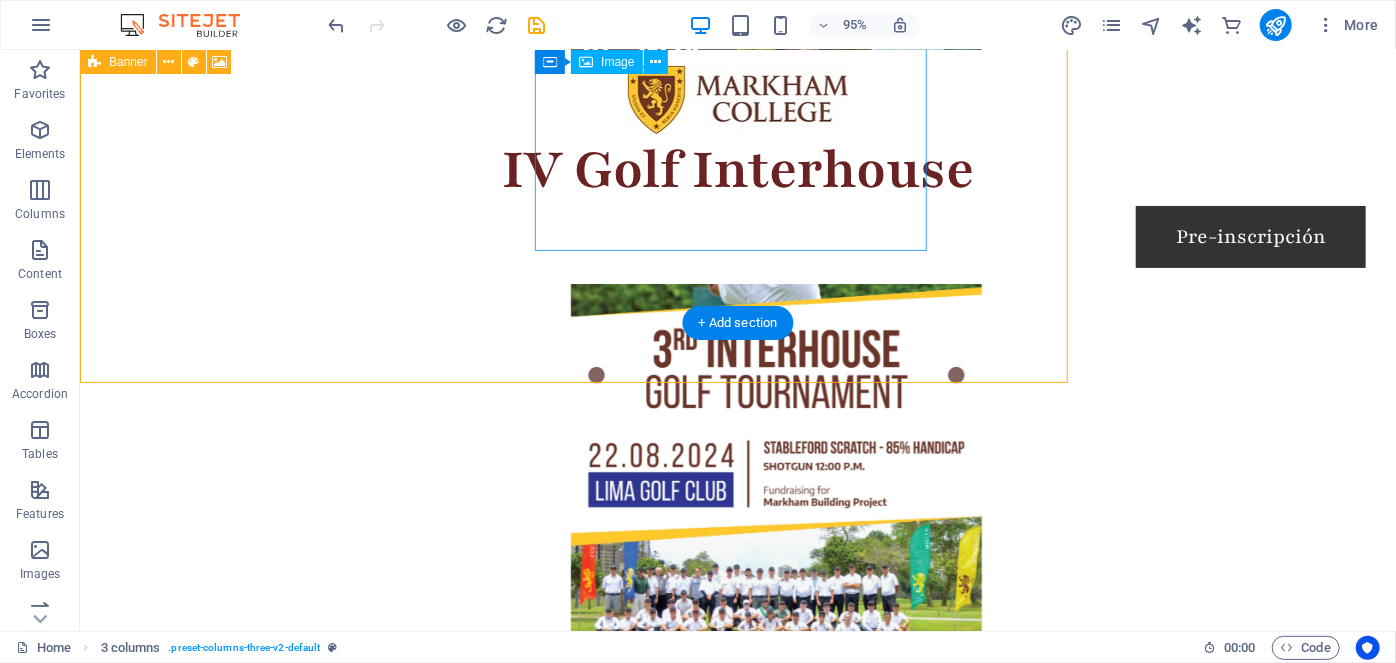 scroll, scrollTop: 3063, scrollLeft: 0, axis: vertical 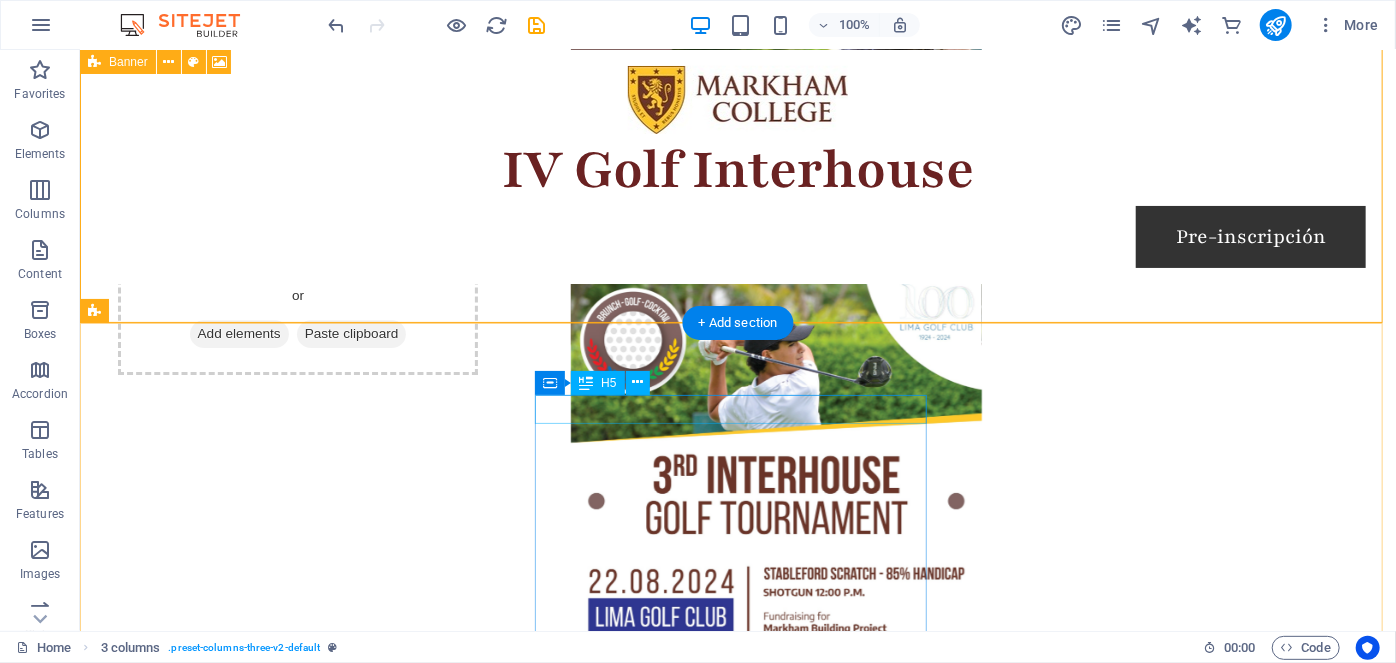 click on "2023" at bounding box center [299, 3918] 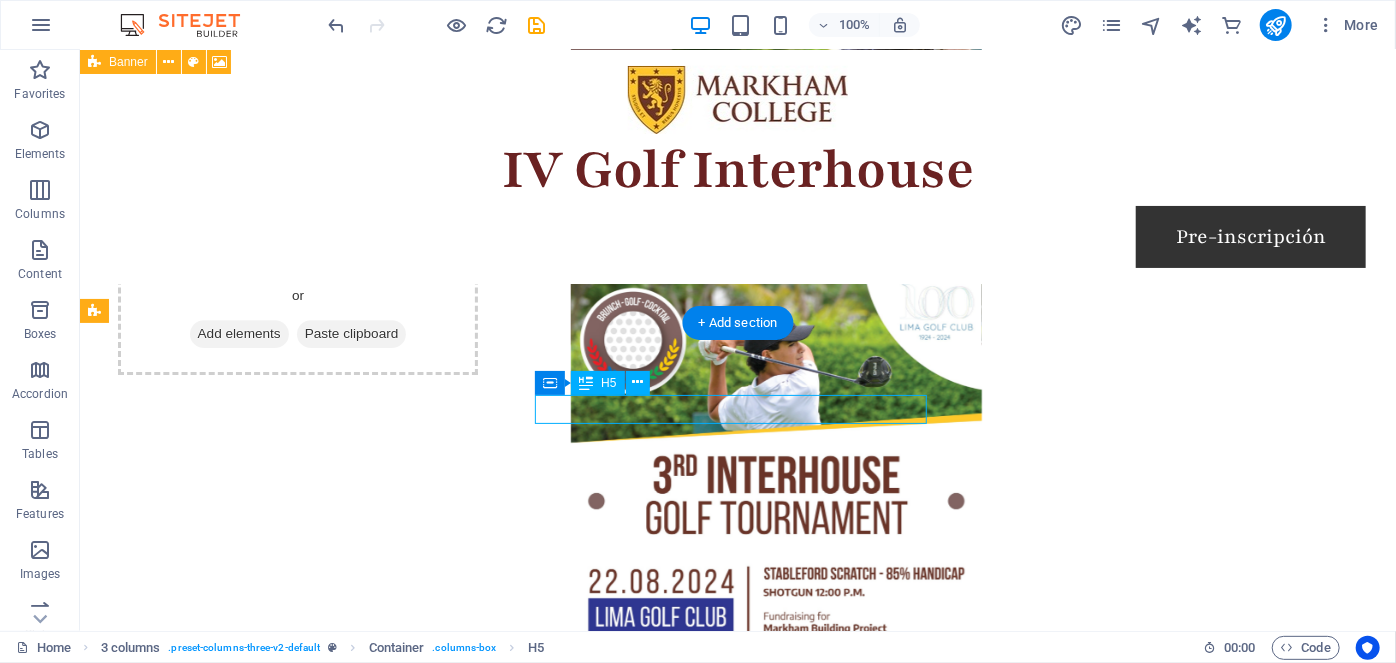 click on "2023" at bounding box center (299, 3918) 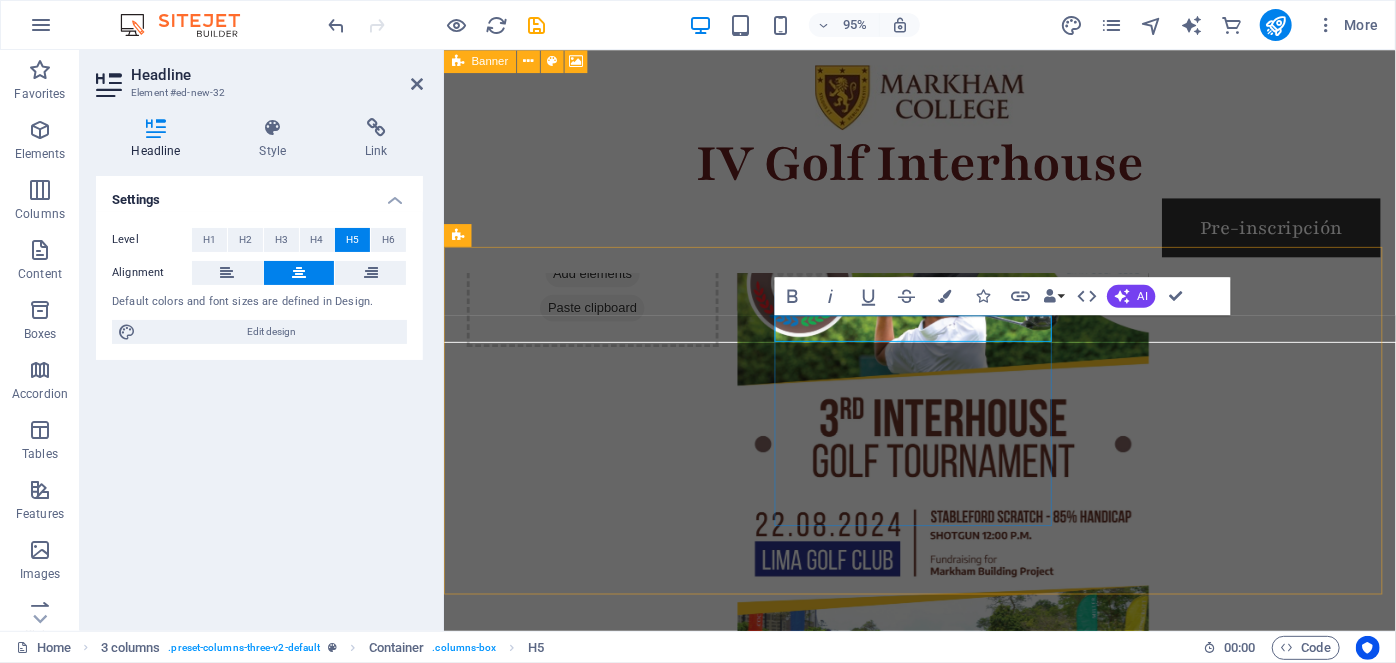 type 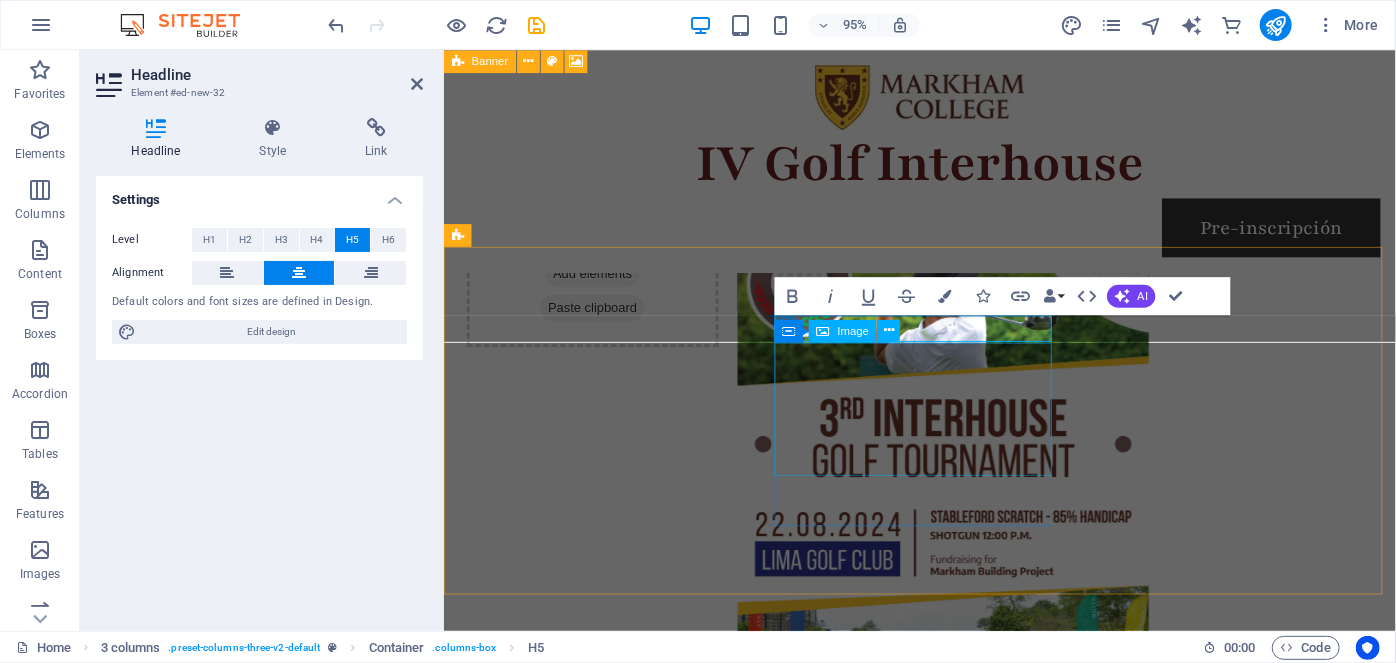 click at bounding box center [615, 4124] 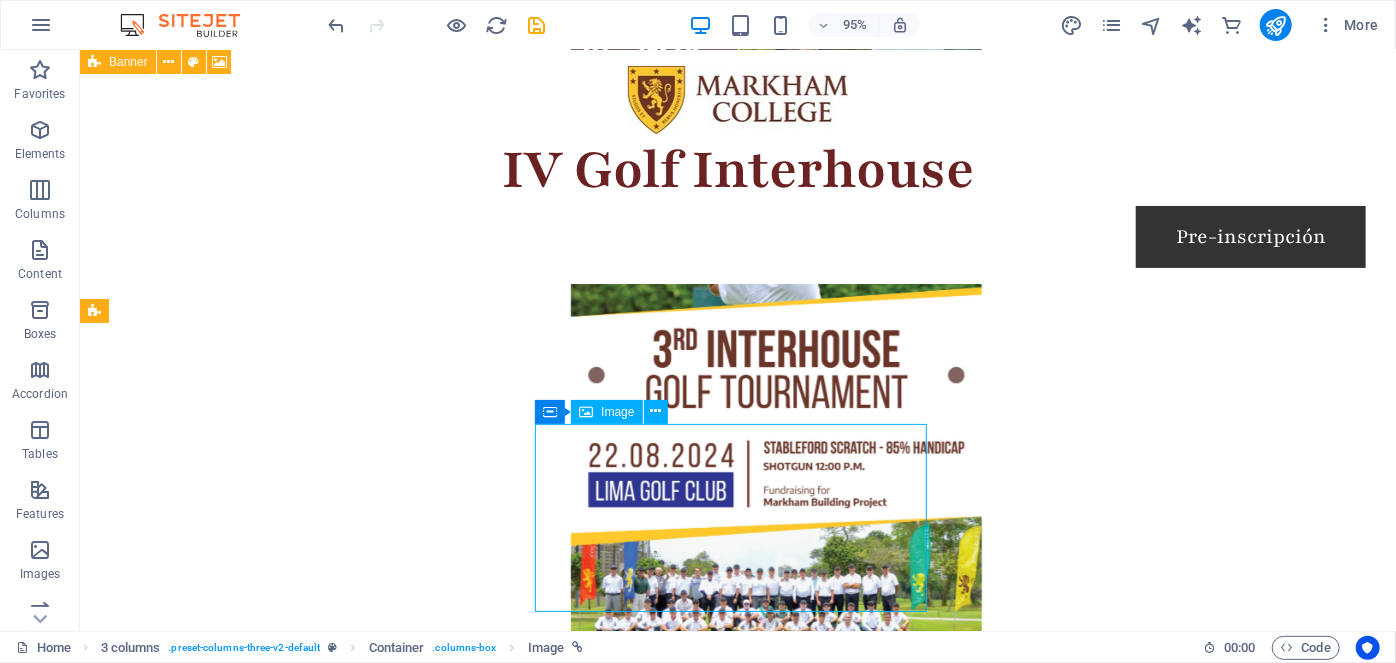 scroll, scrollTop: 3063, scrollLeft: 0, axis: vertical 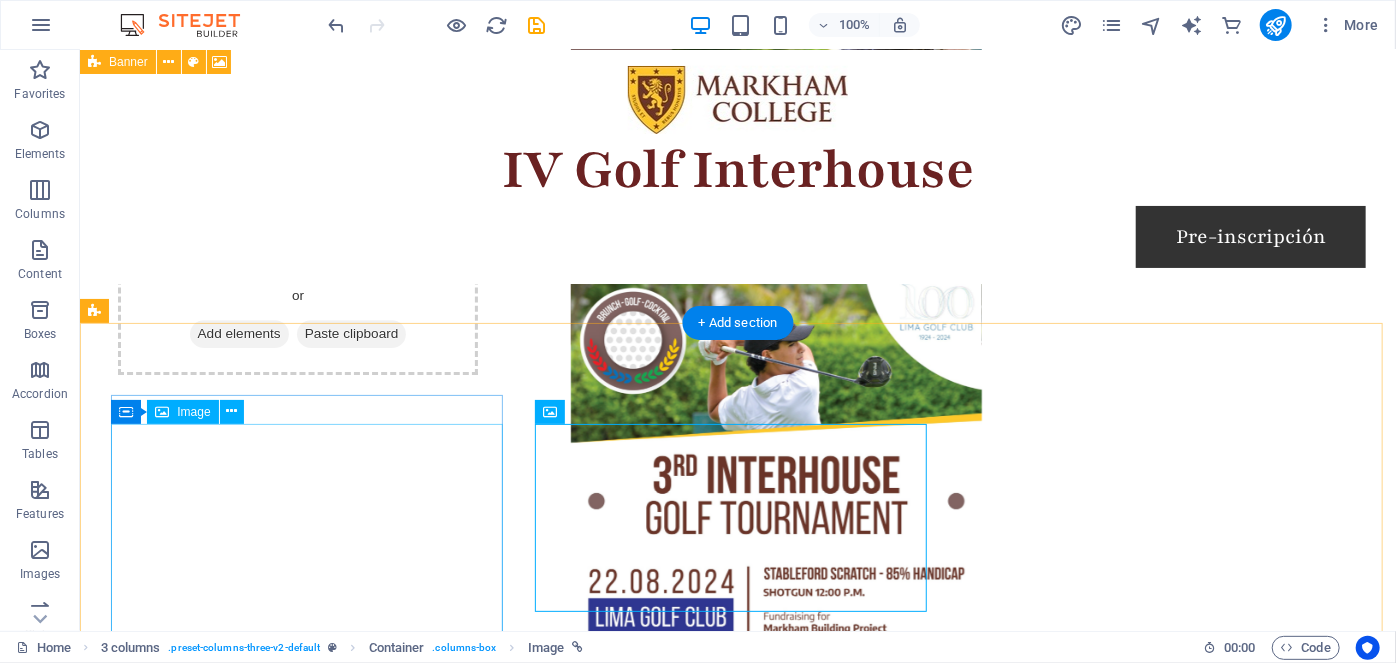click at bounding box center (299, 3549) 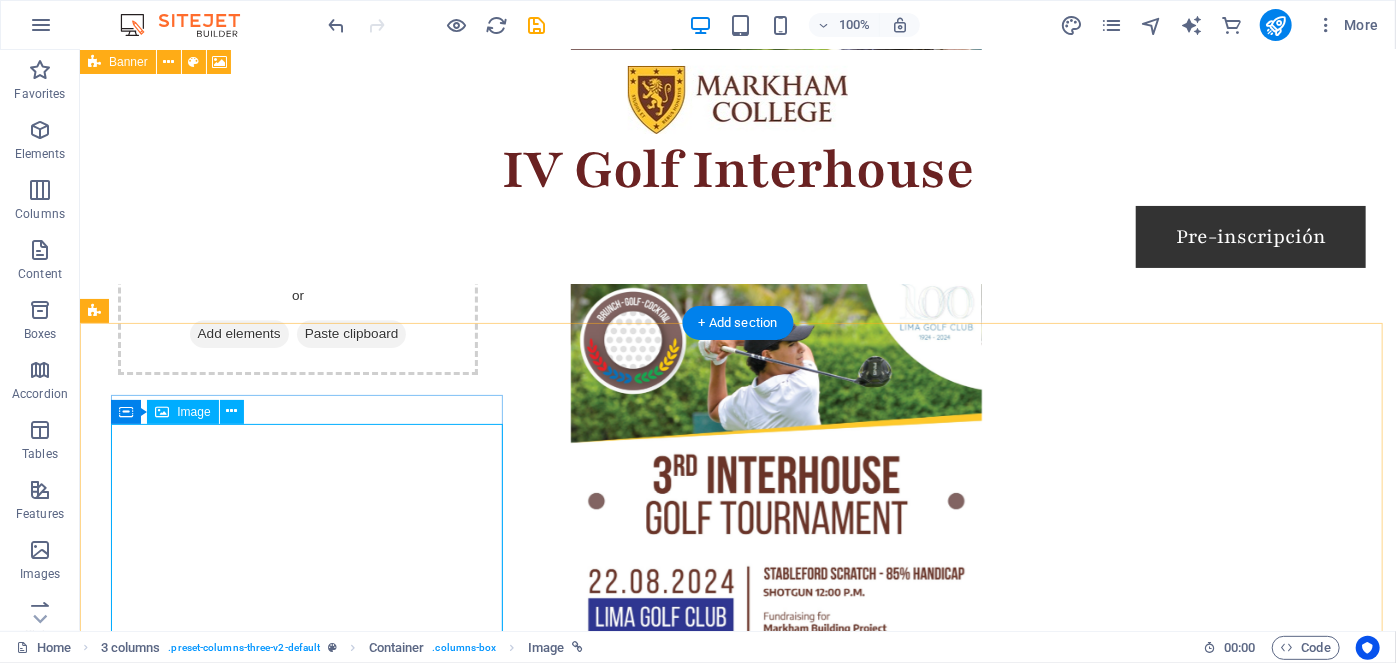 click at bounding box center [299, 3549] 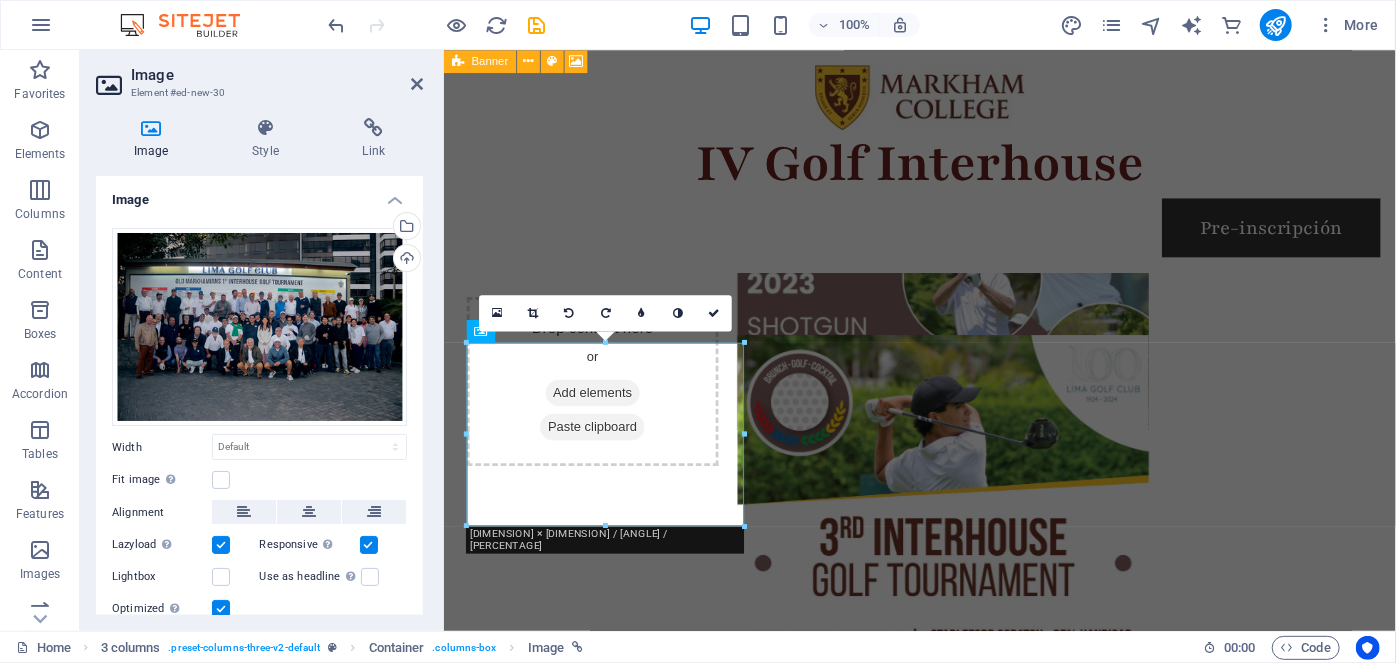 scroll, scrollTop: 3189, scrollLeft: 0, axis: vertical 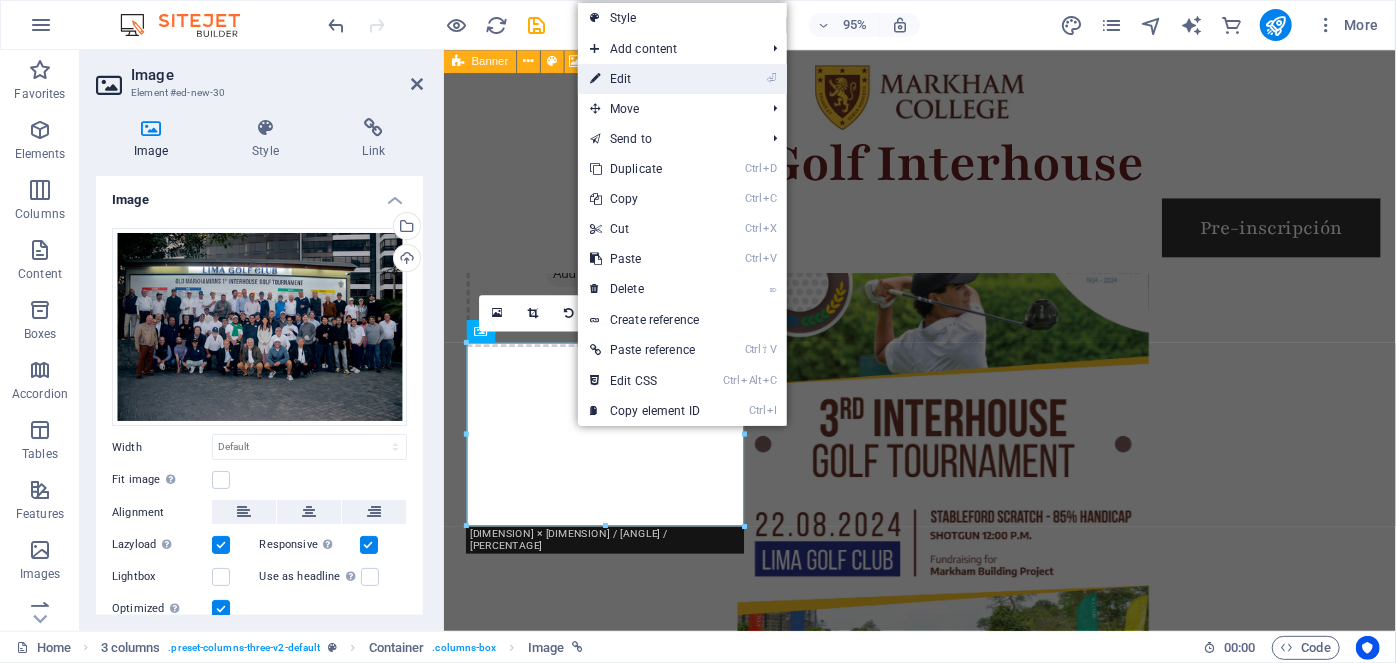 click on "⏎  Edit" at bounding box center [645, 79] 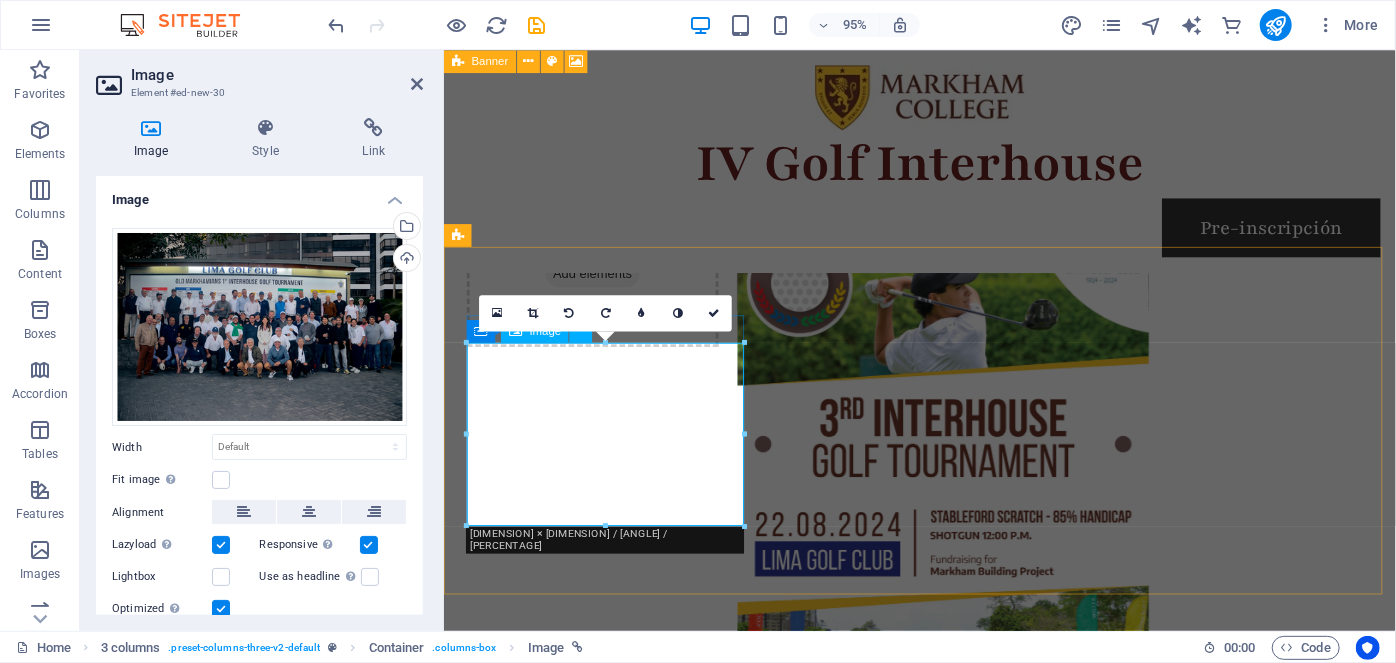 click at bounding box center (615, 3500) 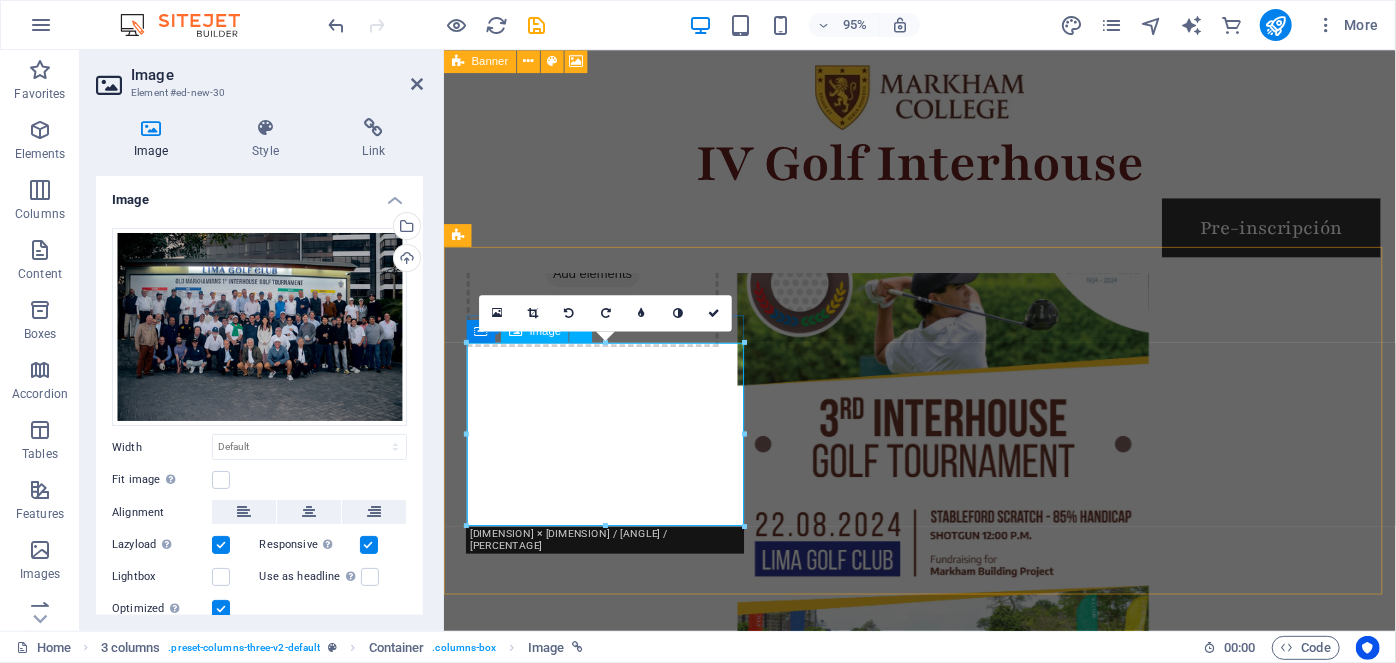 scroll, scrollTop: 3063, scrollLeft: 0, axis: vertical 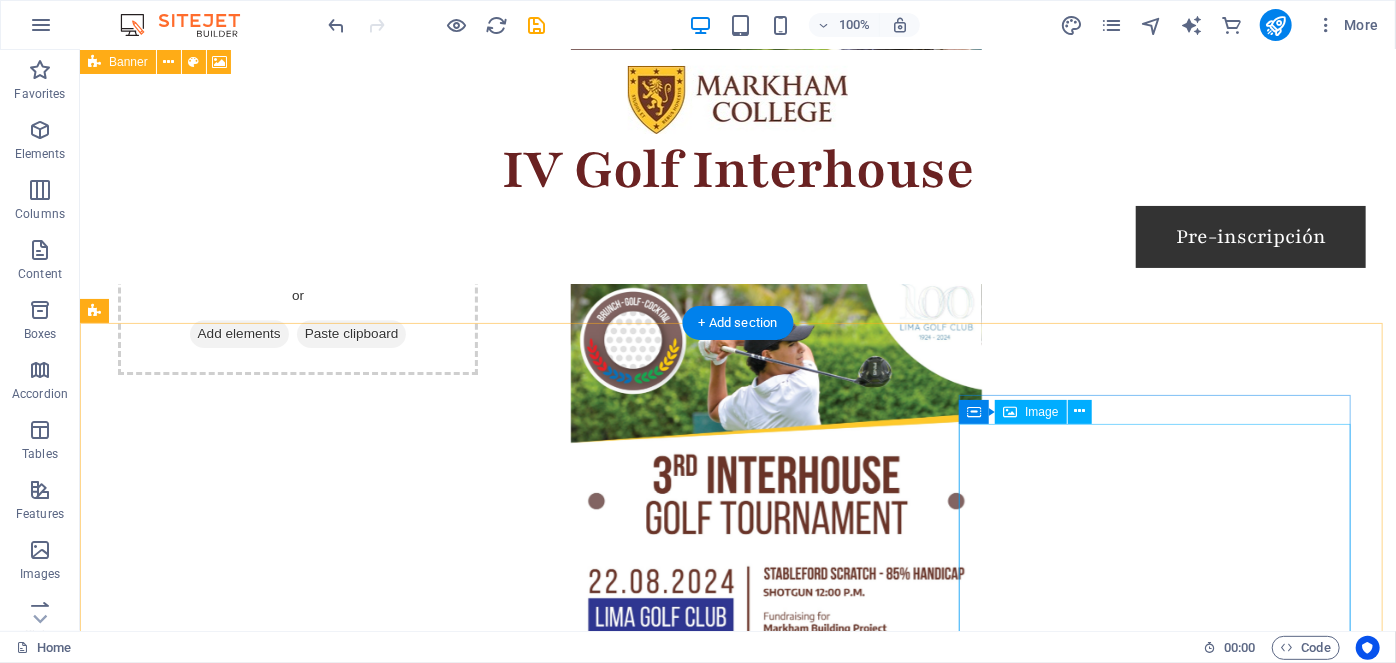 click at bounding box center (299, 4271) 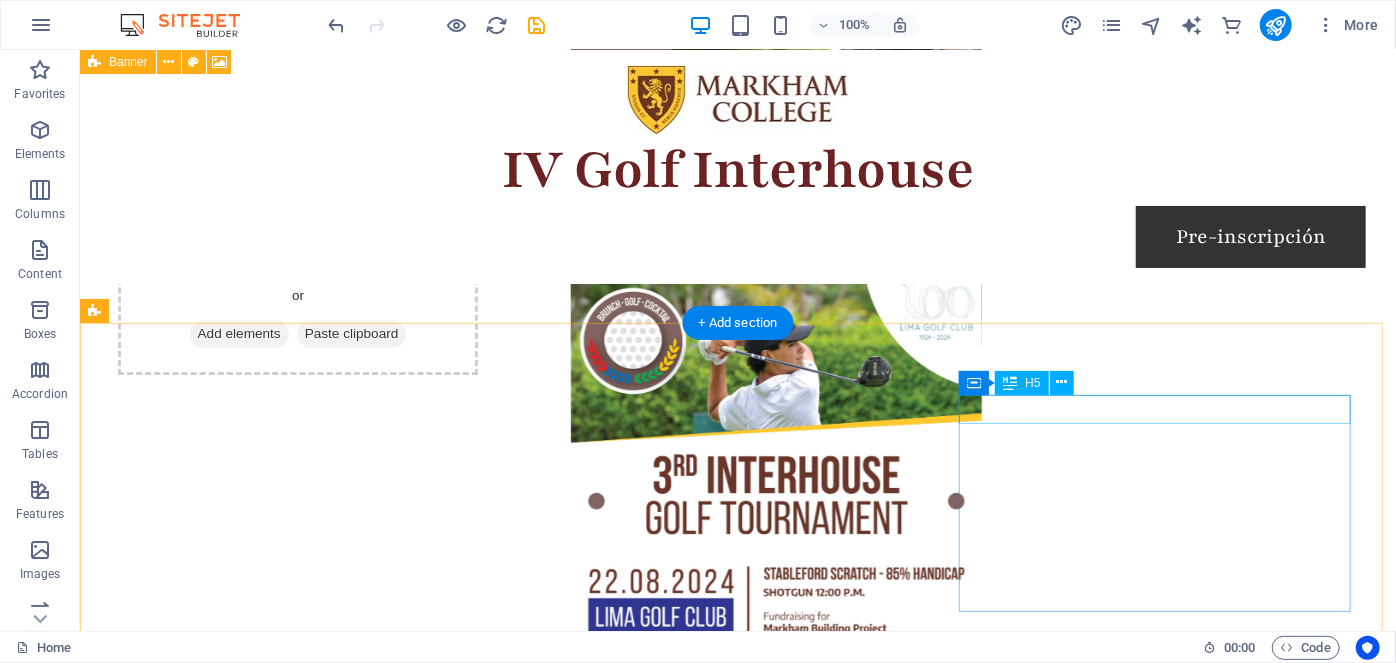 click on "2024" at bounding box center [299, 3917] 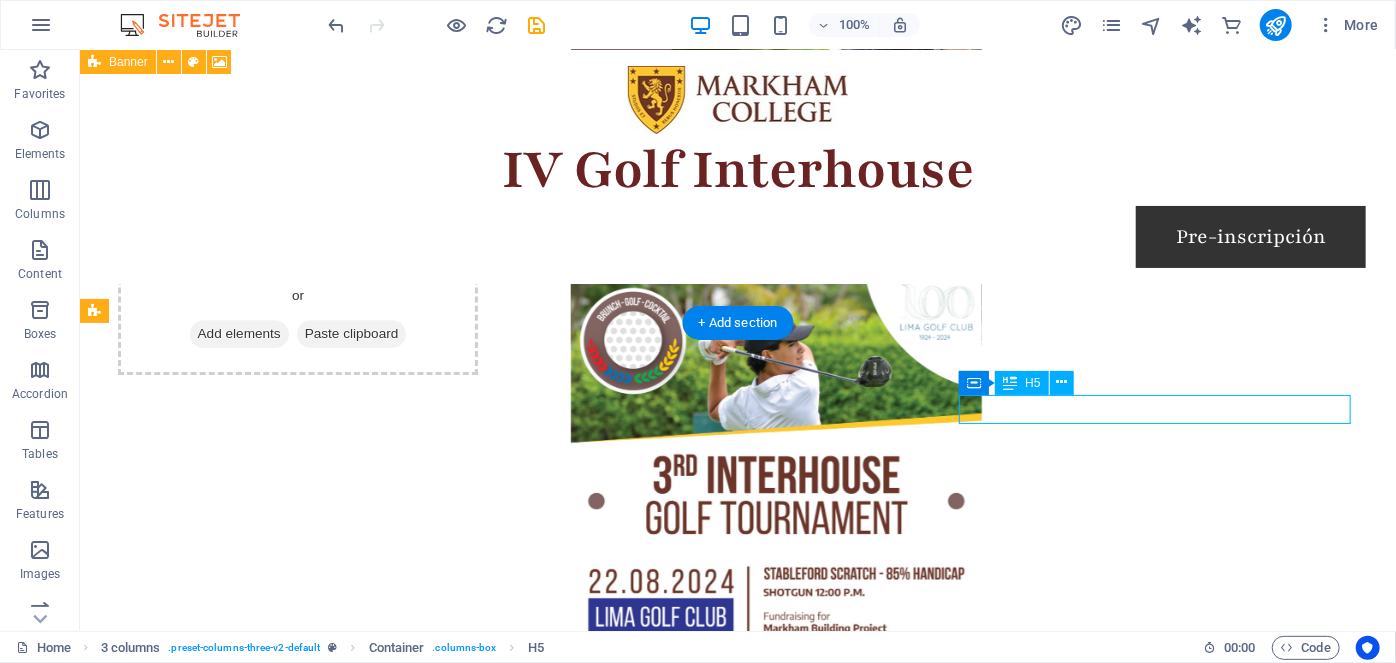 click on "2024" at bounding box center (299, 3917) 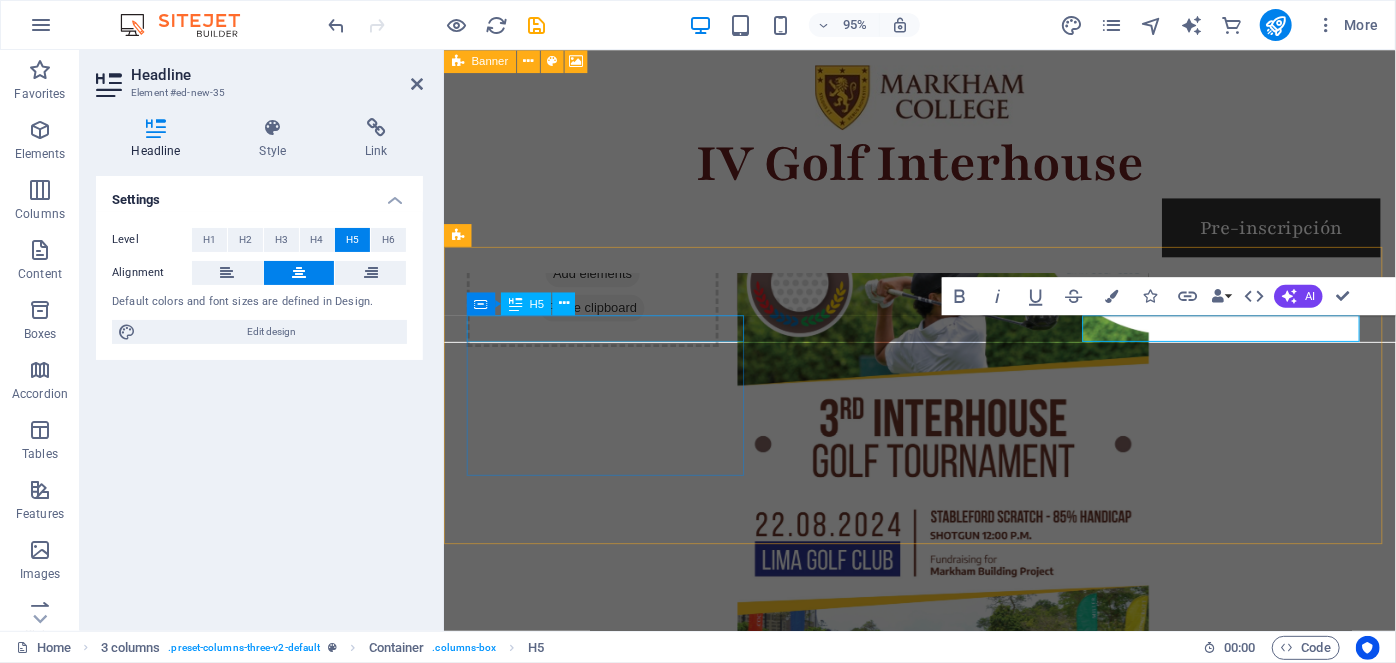 click on "2022" at bounding box center [615, 3147] 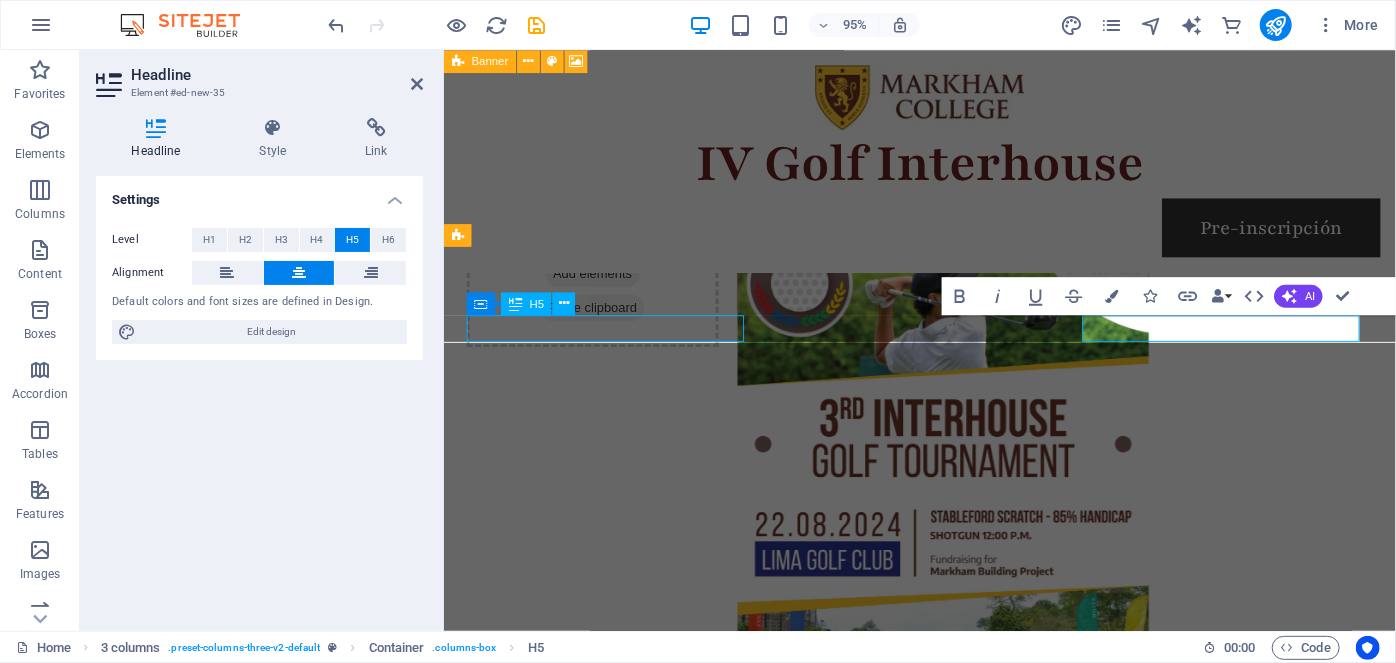 click on "[YEAR] Official Sponsor" at bounding box center [944, 3433] 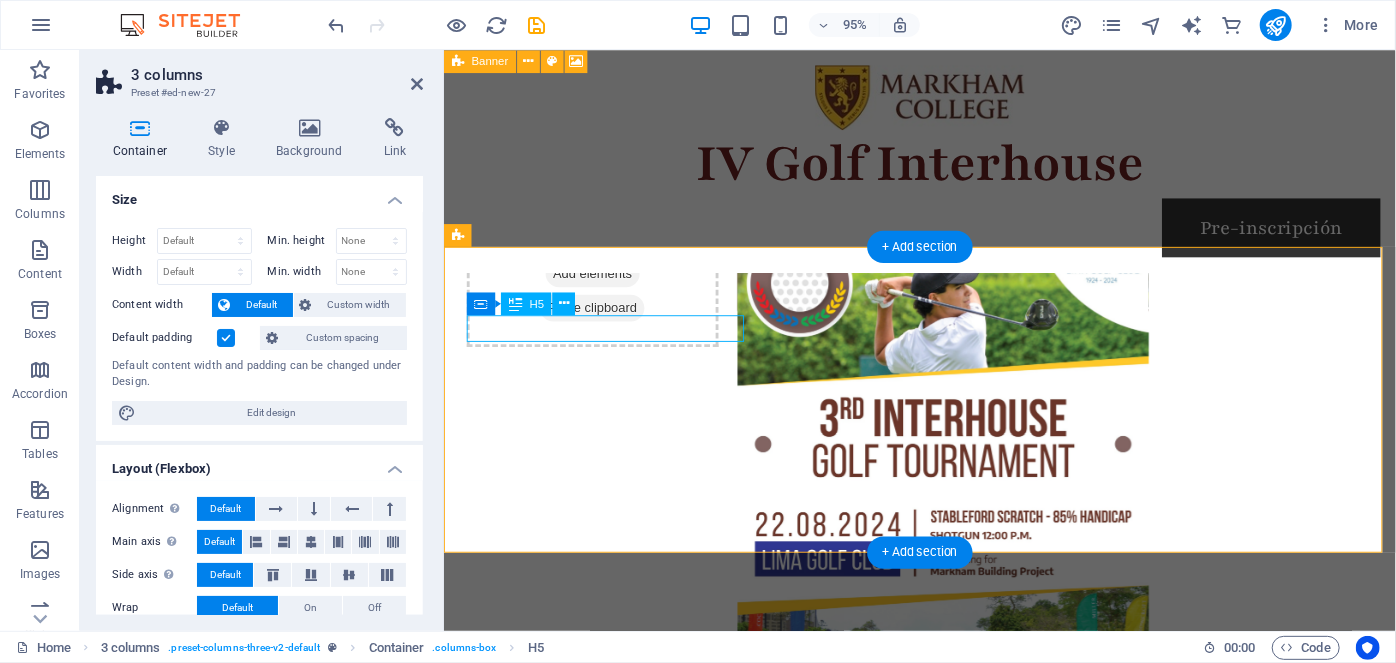 click on "2022" at bounding box center [615, 3147] 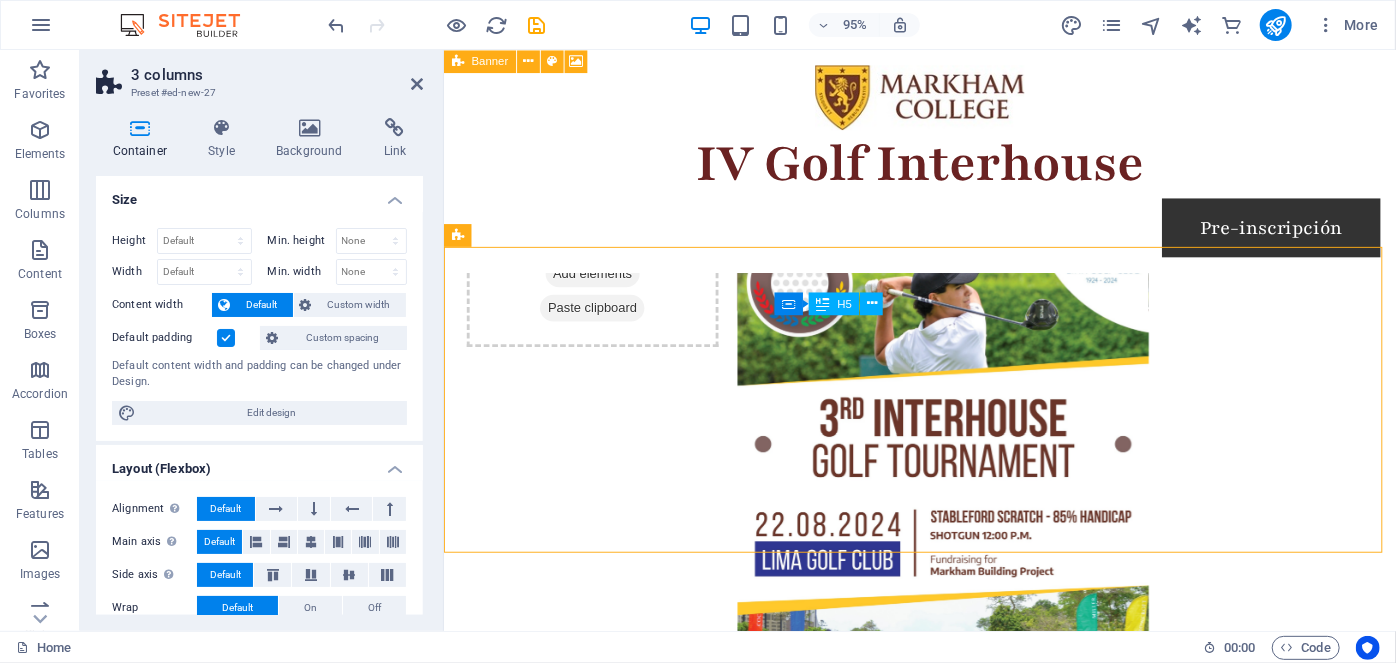 click on "Official Sponsor" at bounding box center (615, 3305) 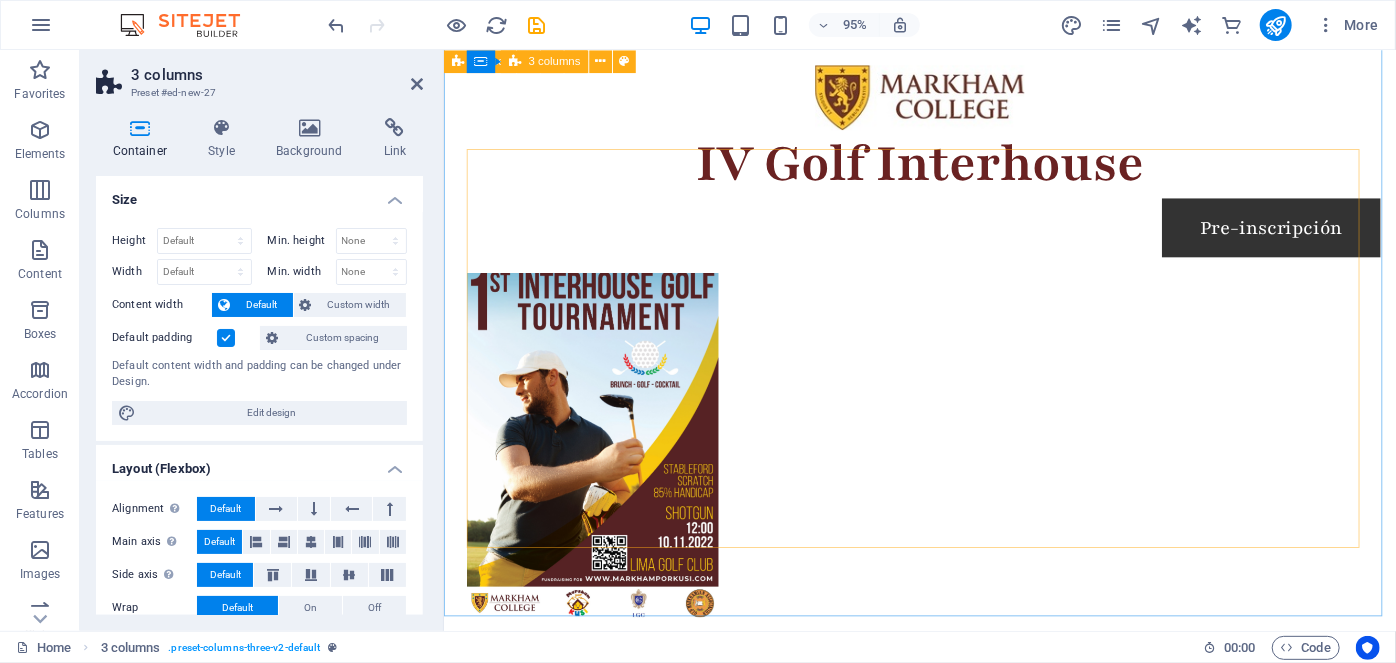 scroll, scrollTop: 2189, scrollLeft: 0, axis: vertical 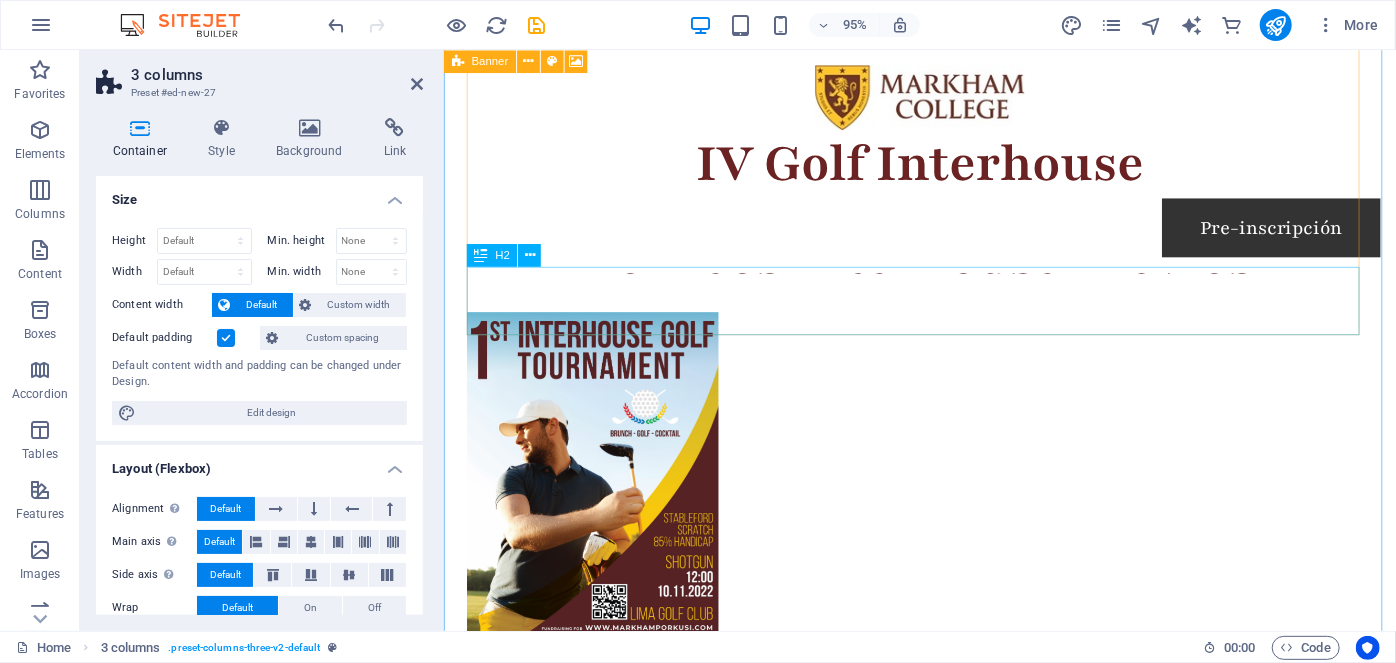 click on "Torneos Interhouse Previos" at bounding box center [944, 268] 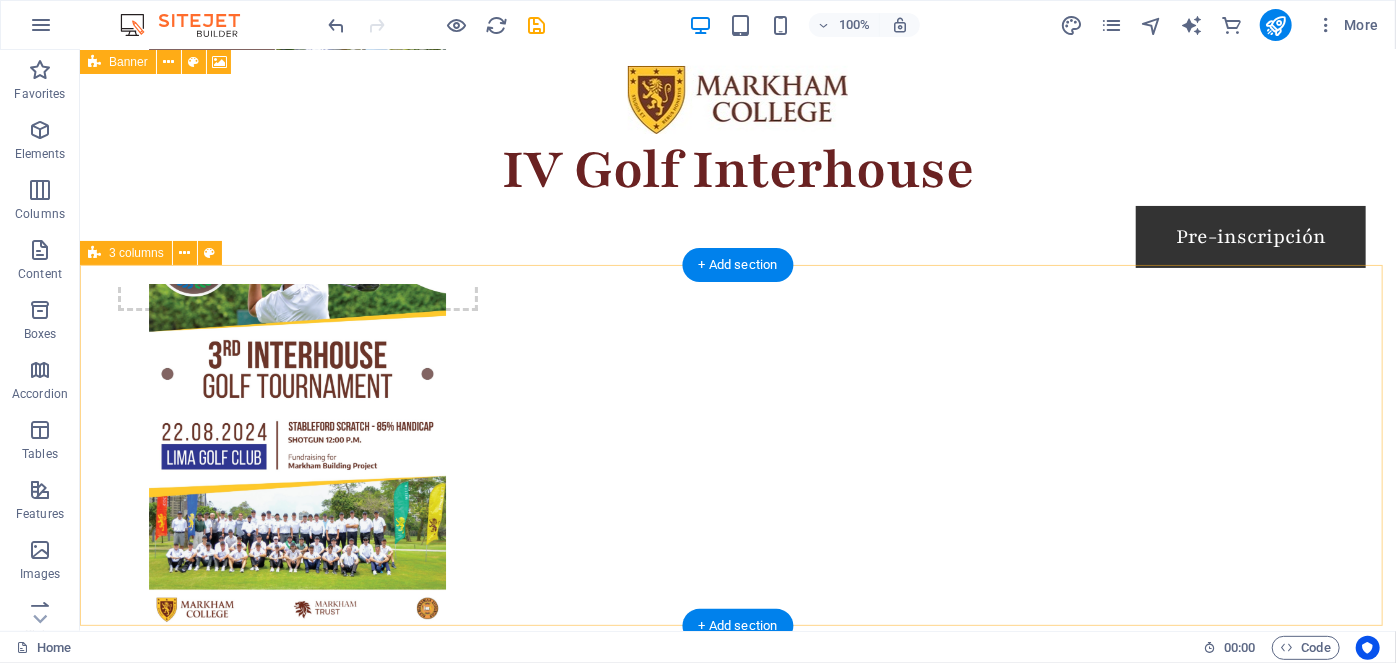 scroll, scrollTop: 3129, scrollLeft: 0, axis: vertical 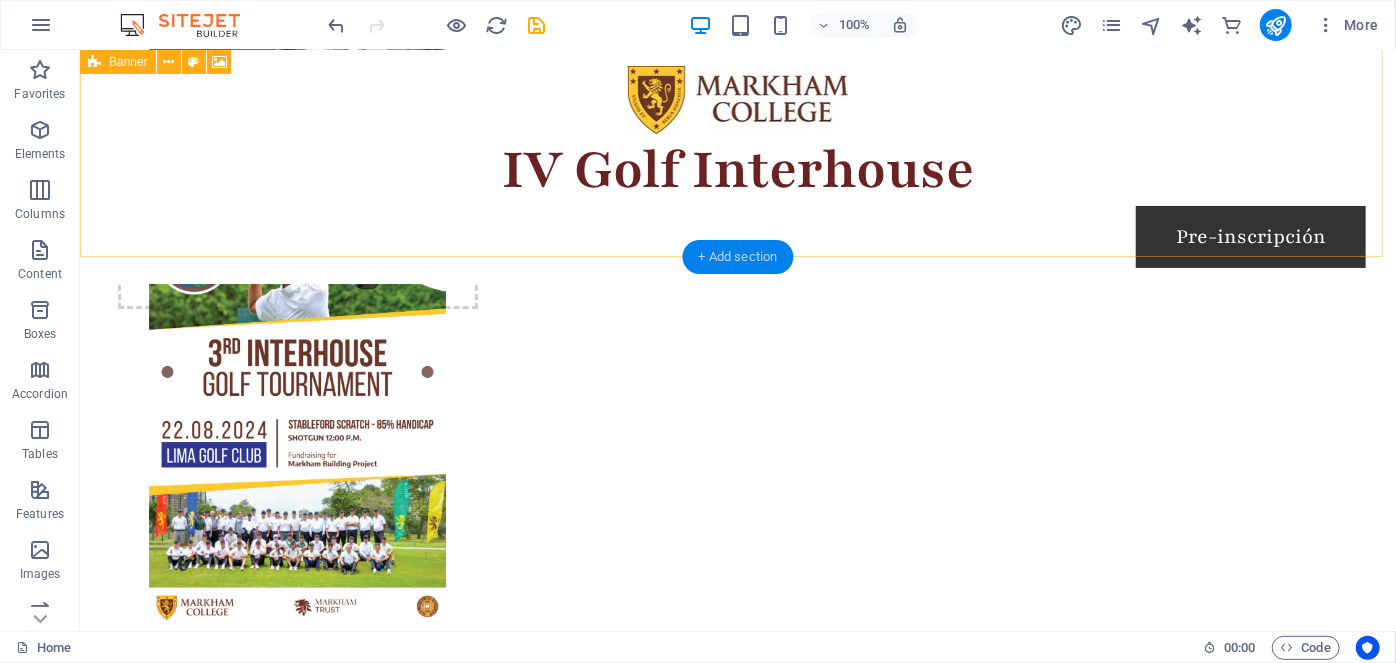 click on "+ Add section" at bounding box center (738, 257) 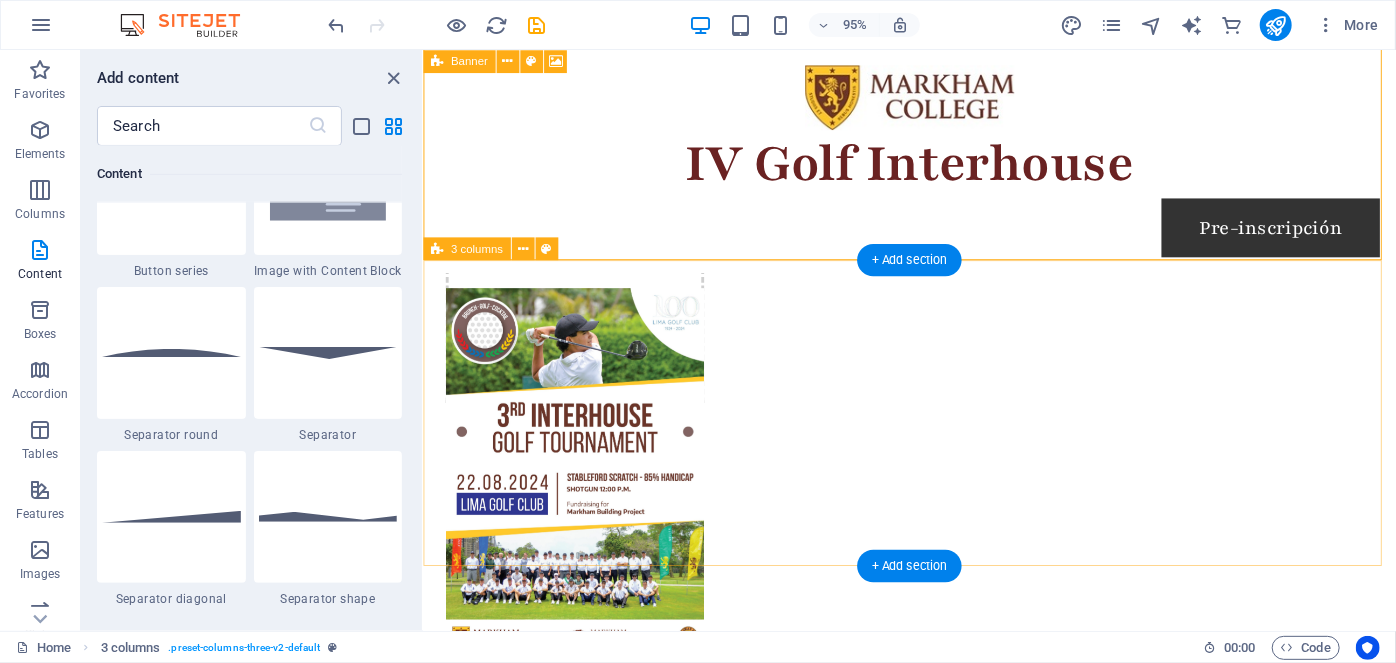 scroll, scrollTop: 4680, scrollLeft: 0, axis: vertical 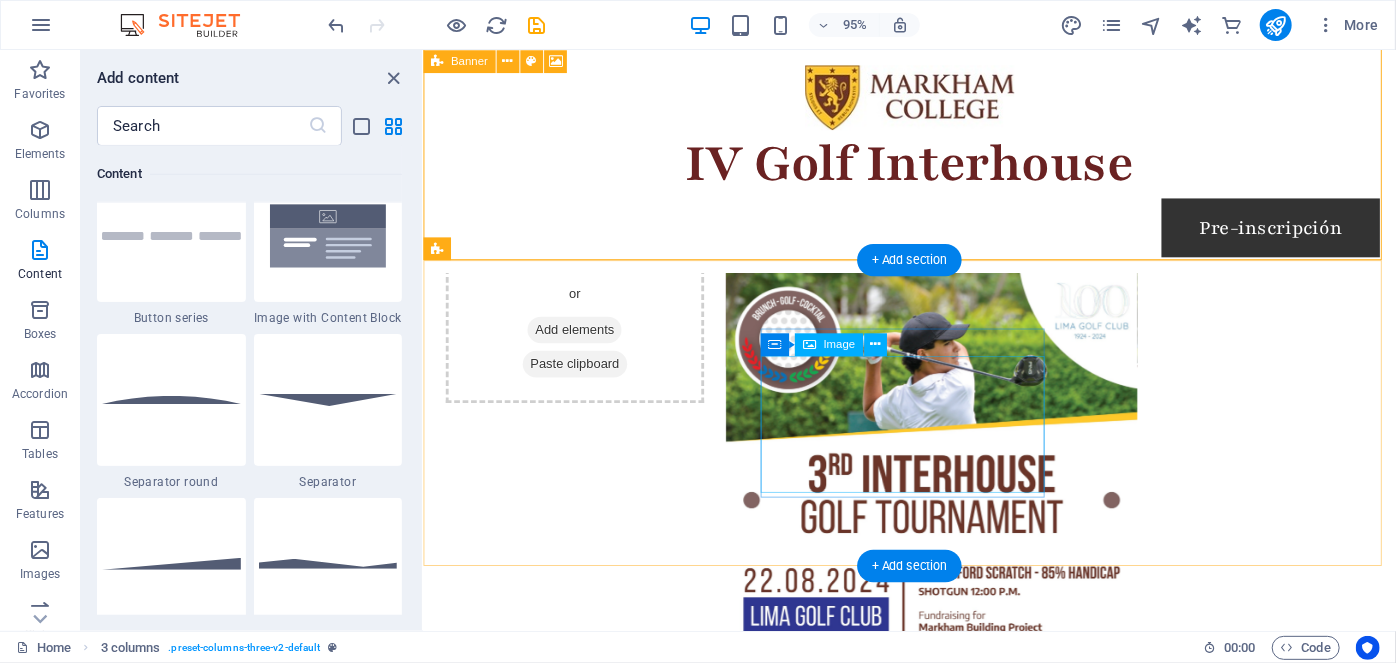click at bounding box center (599, 3625) 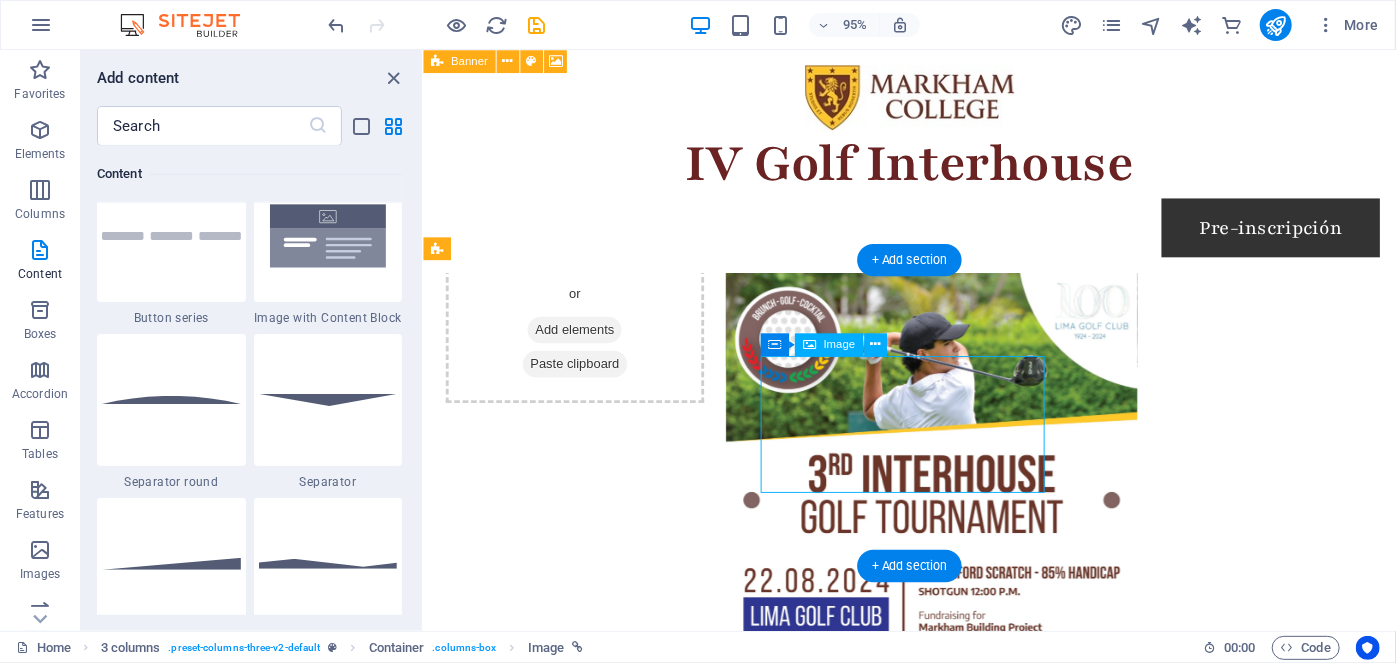 click at bounding box center [599, 3625] 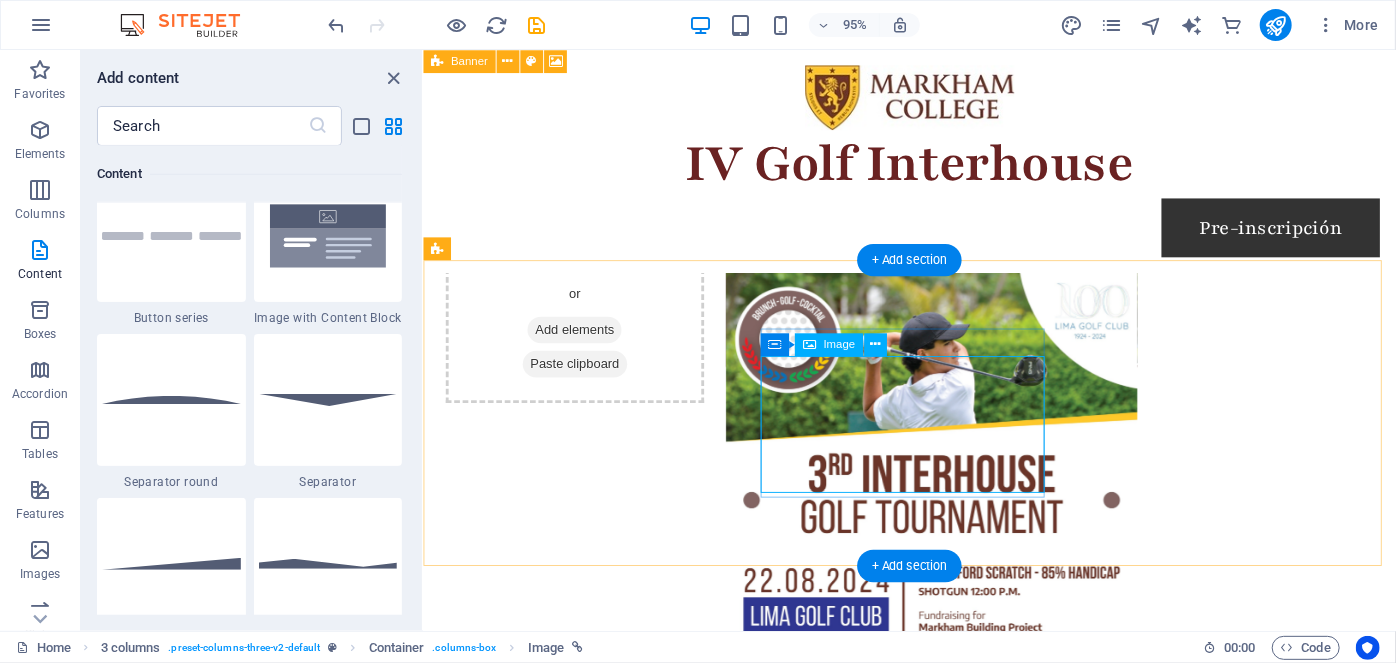 click at bounding box center [599, 3625] 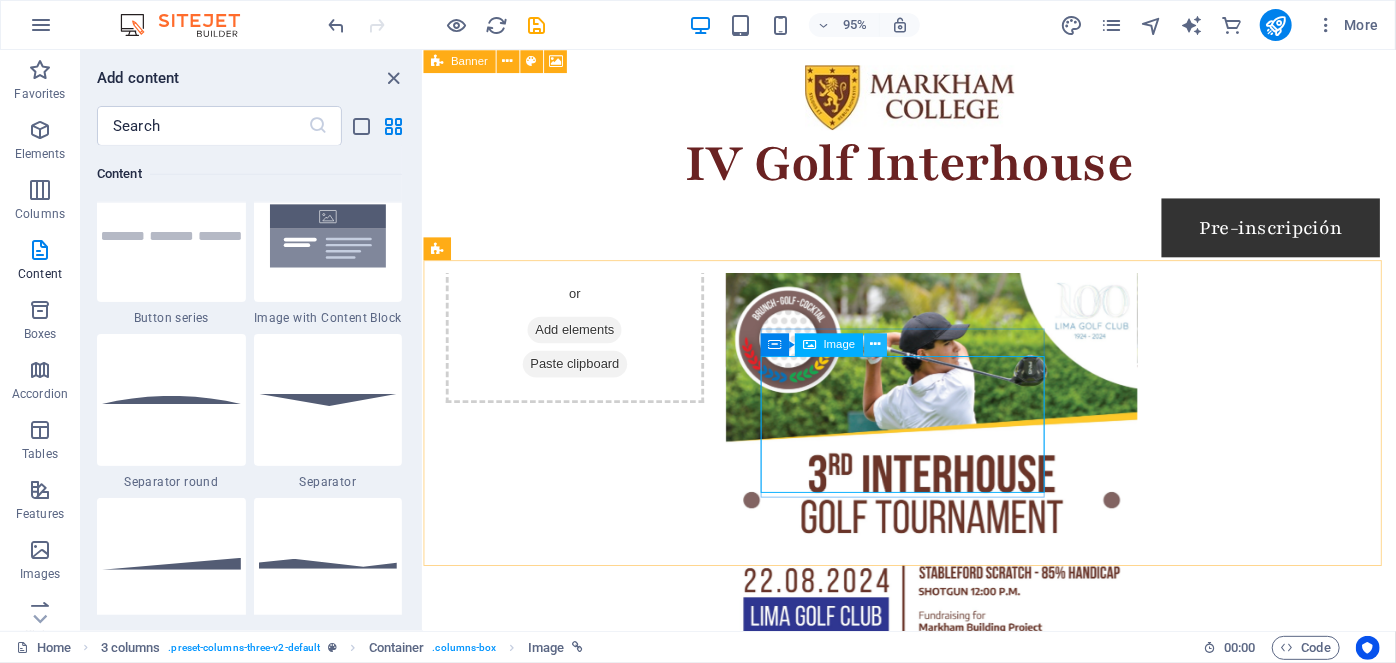click at bounding box center (876, 345) 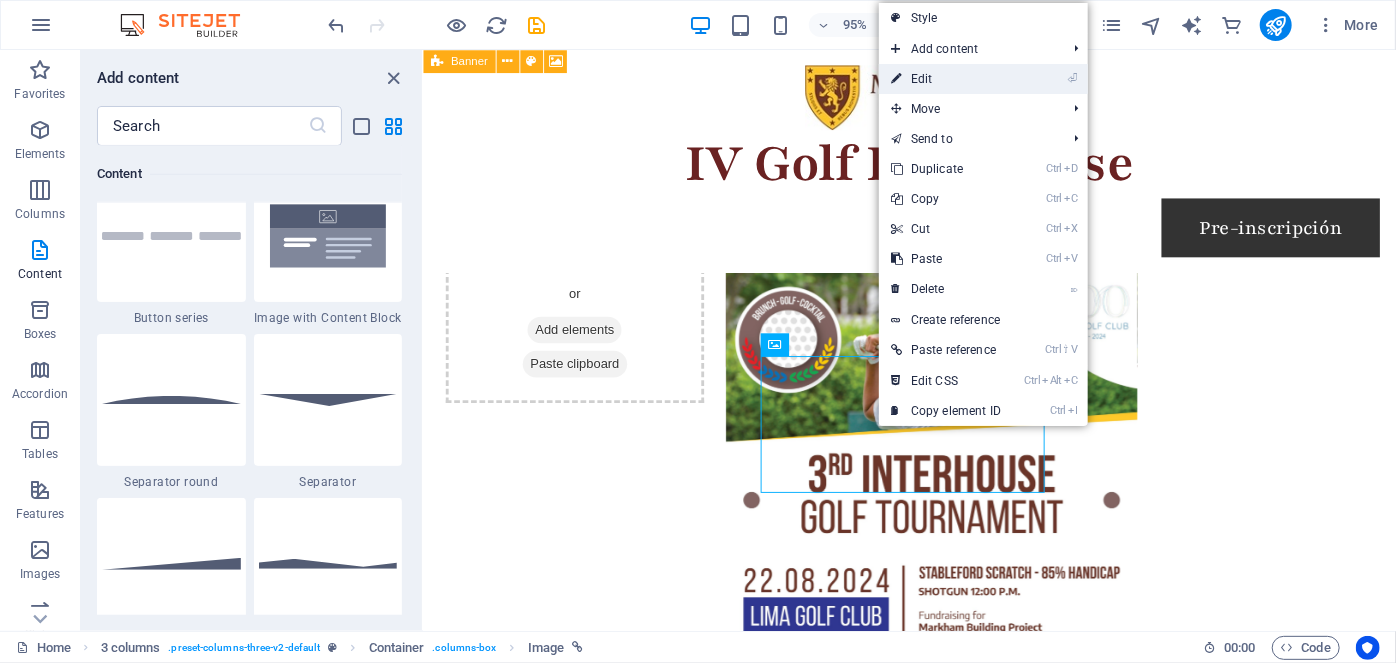 drag, startPoint x: 930, startPoint y: 71, endPoint x: 506, endPoint y: 31, distance: 425.8826 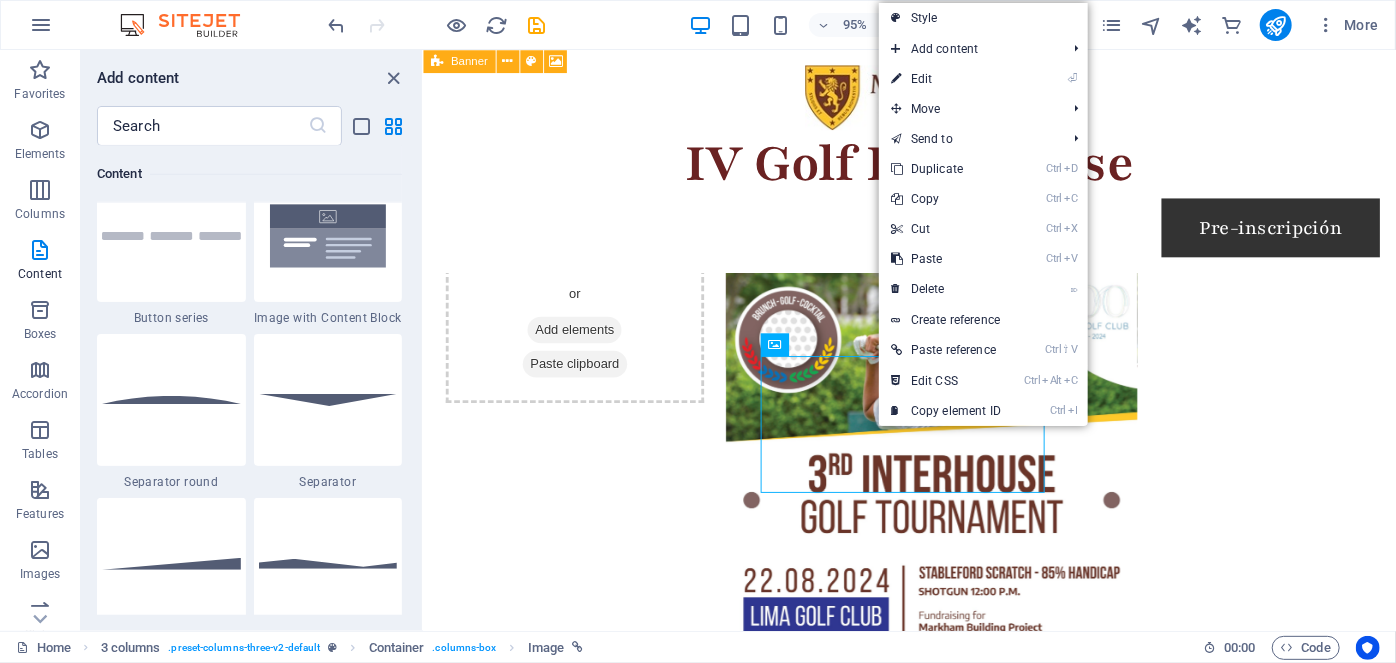 scroll, scrollTop: 3179, scrollLeft: 0, axis: vertical 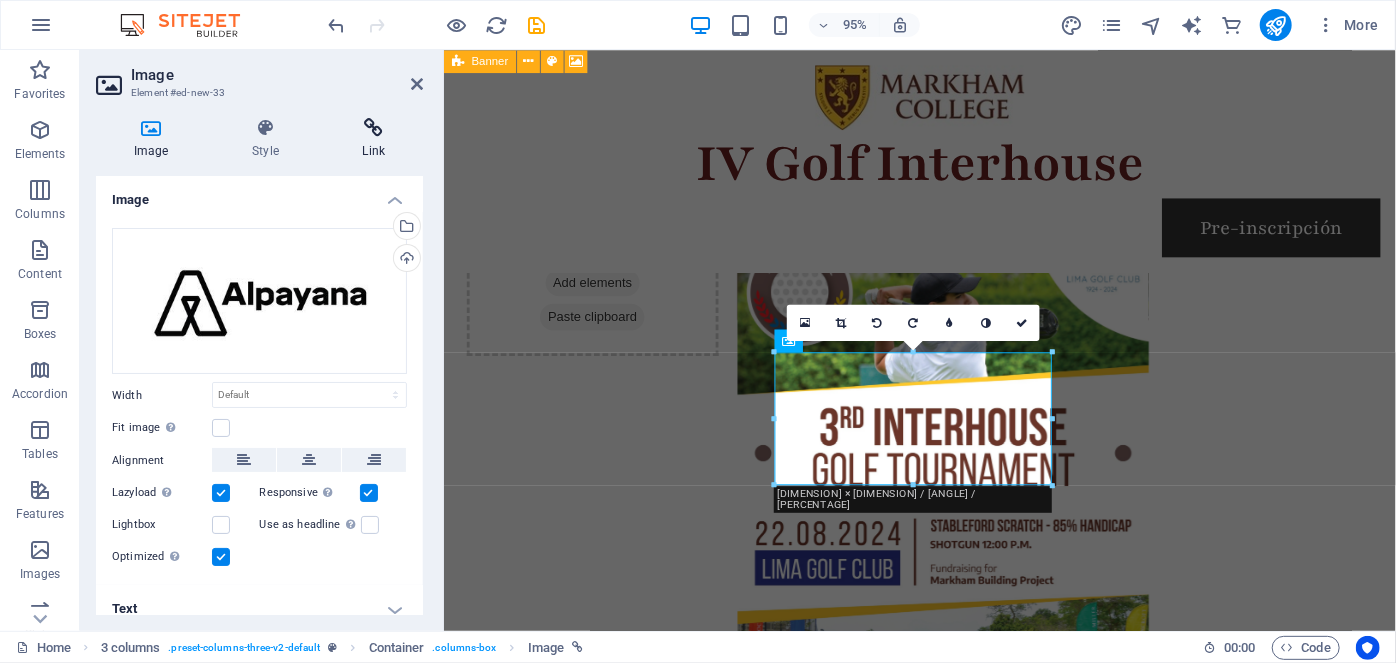 click at bounding box center [374, 128] 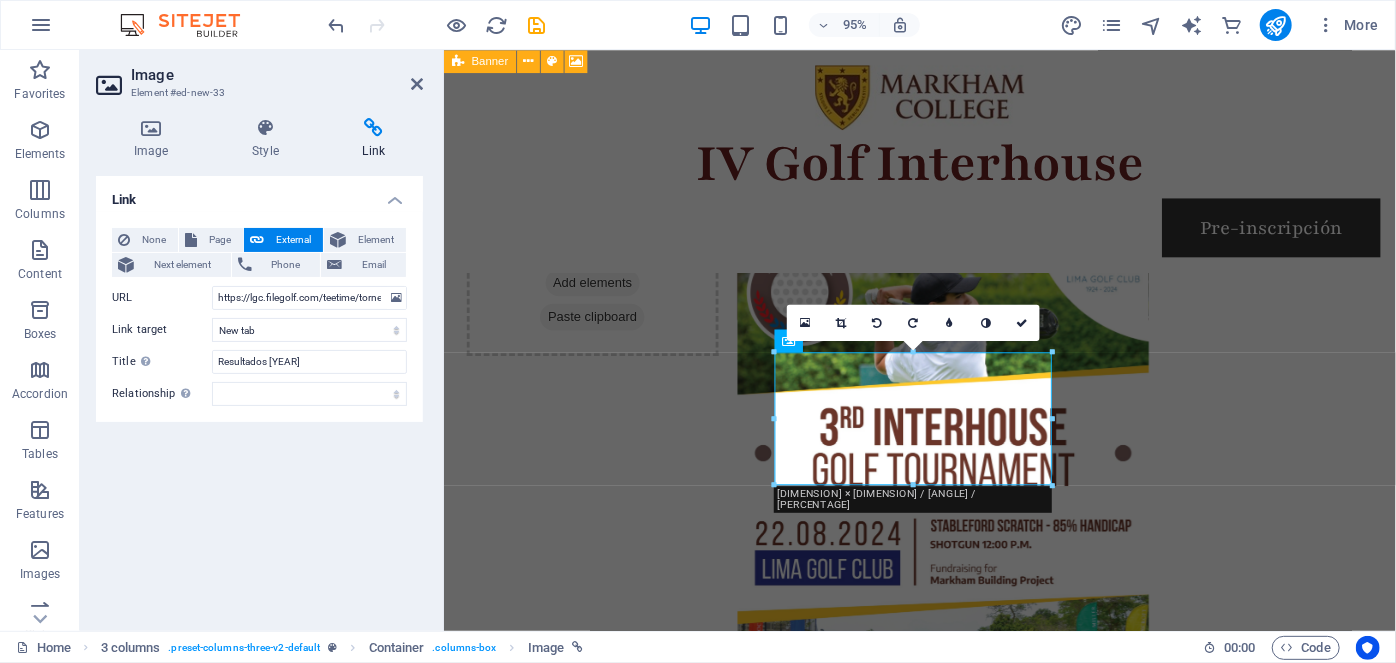 click on "External" at bounding box center [293, 240] 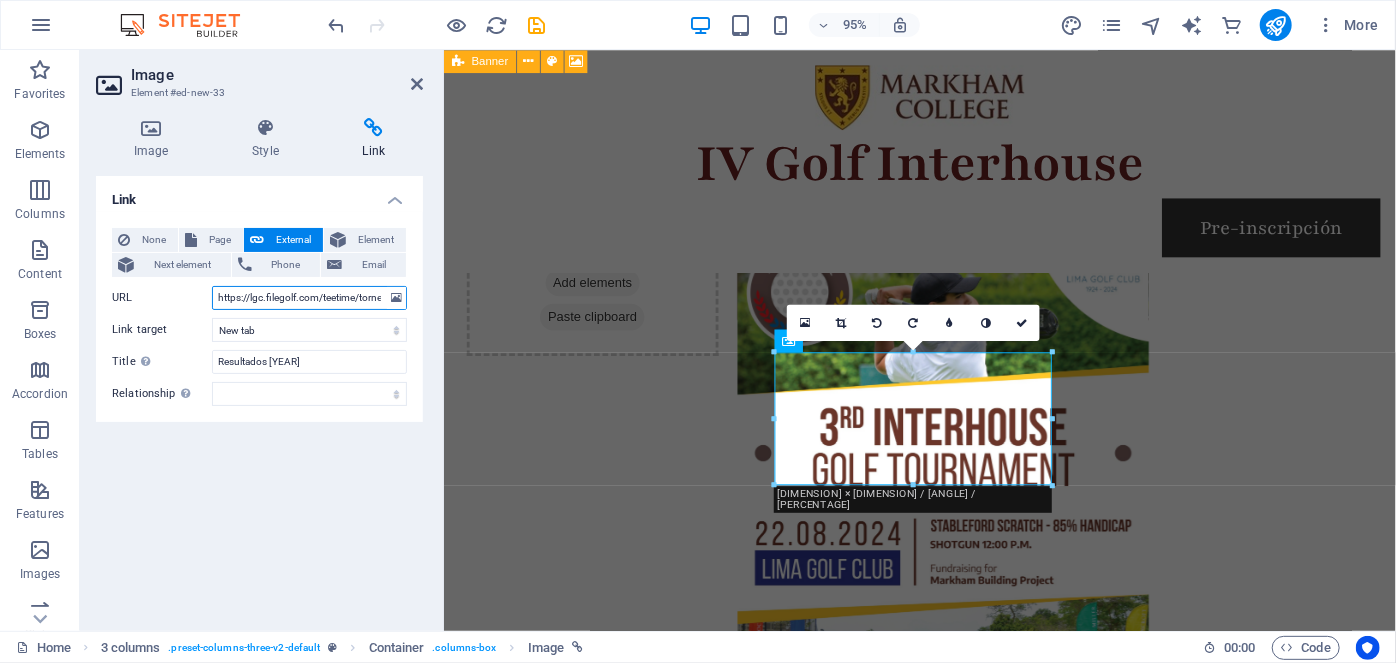 click on "https://lgc.filegolf.com/teetime/torneoresultados.asp?nroyear=[YEAR]&codtor=[CODE]&codtorcat=[CODE]" at bounding box center [309, 298] 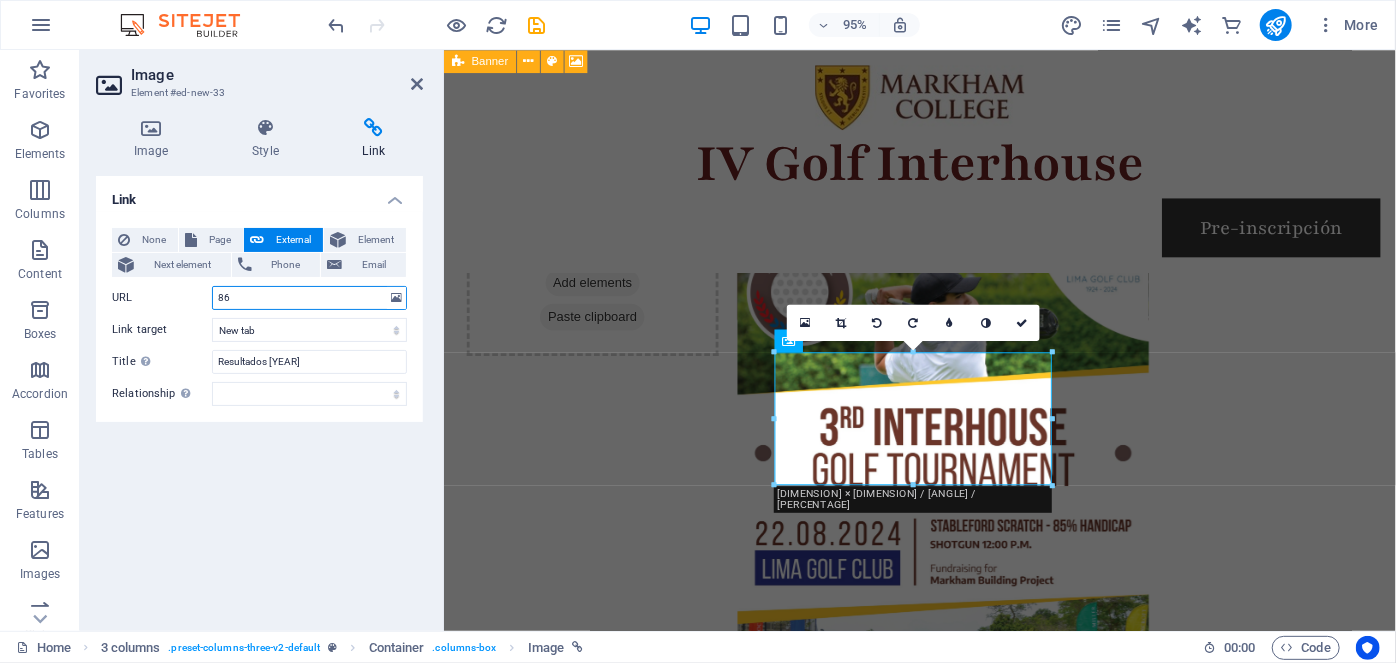 type on "6" 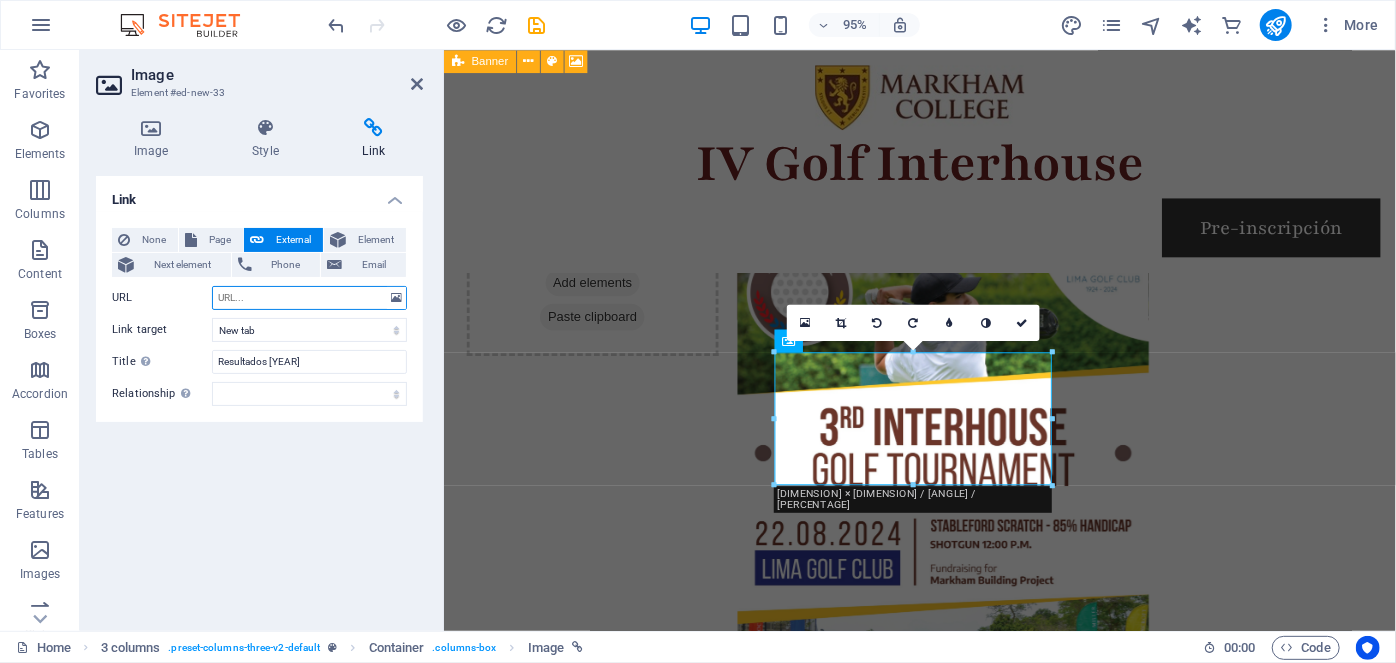 paste on "https://alpayana.com/" 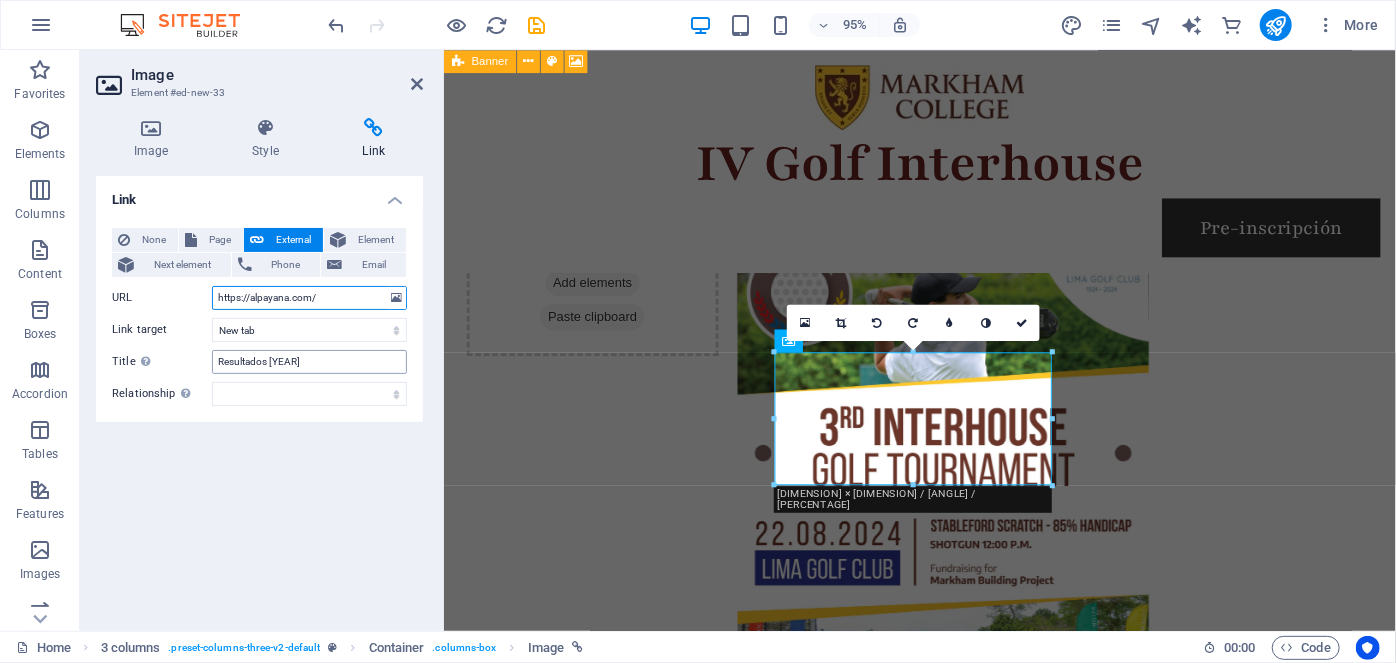 type on "https://alpayana.com/" 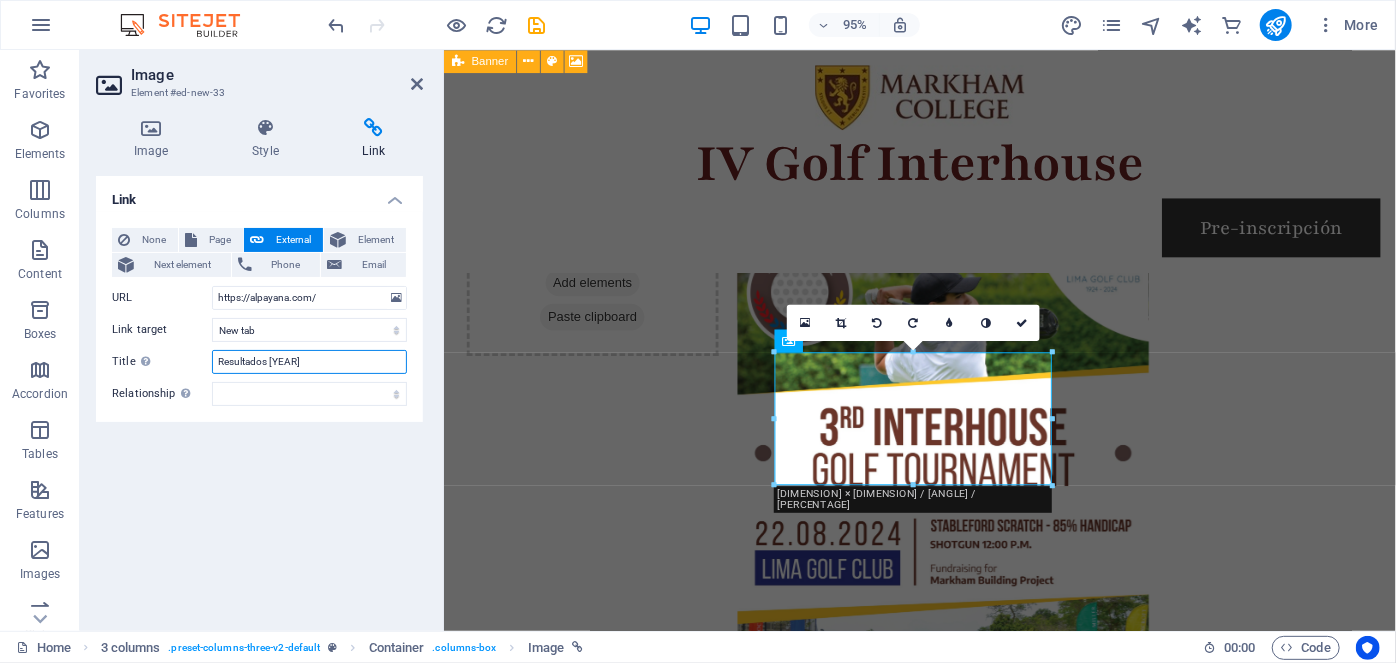click on "Resultados [YEAR]" at bounding box center [309, 362] 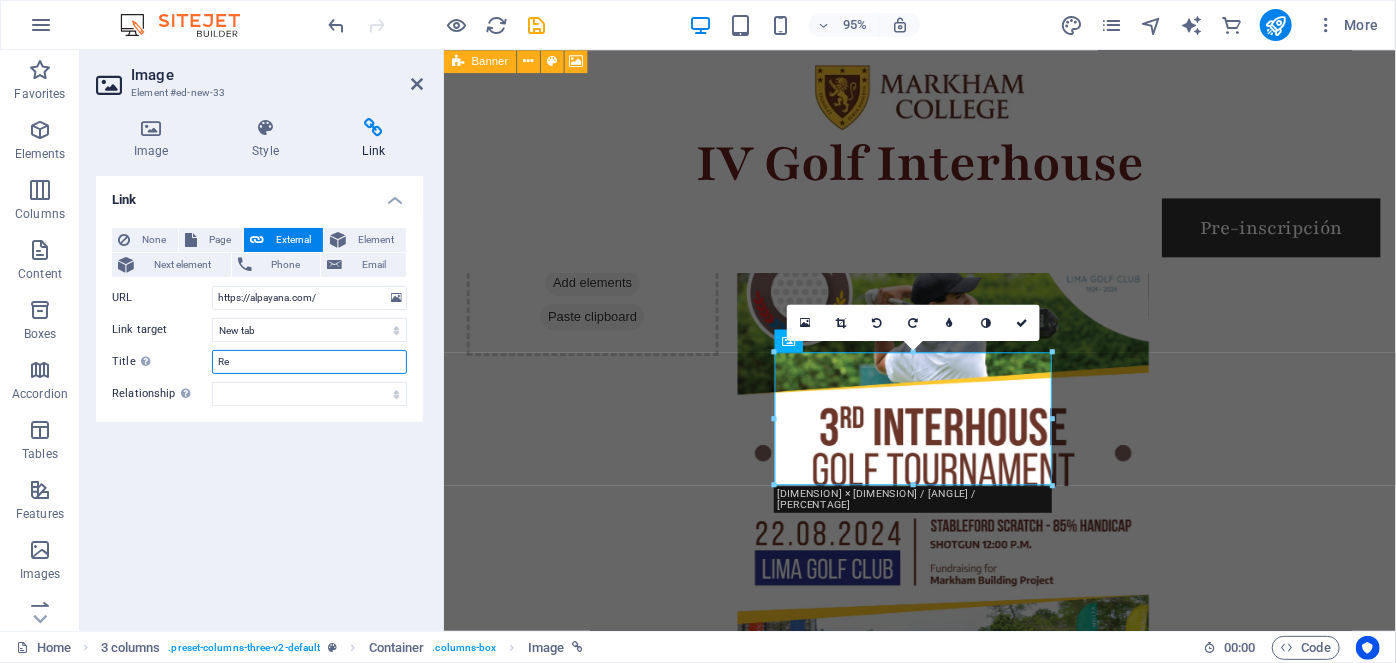 type on "R" 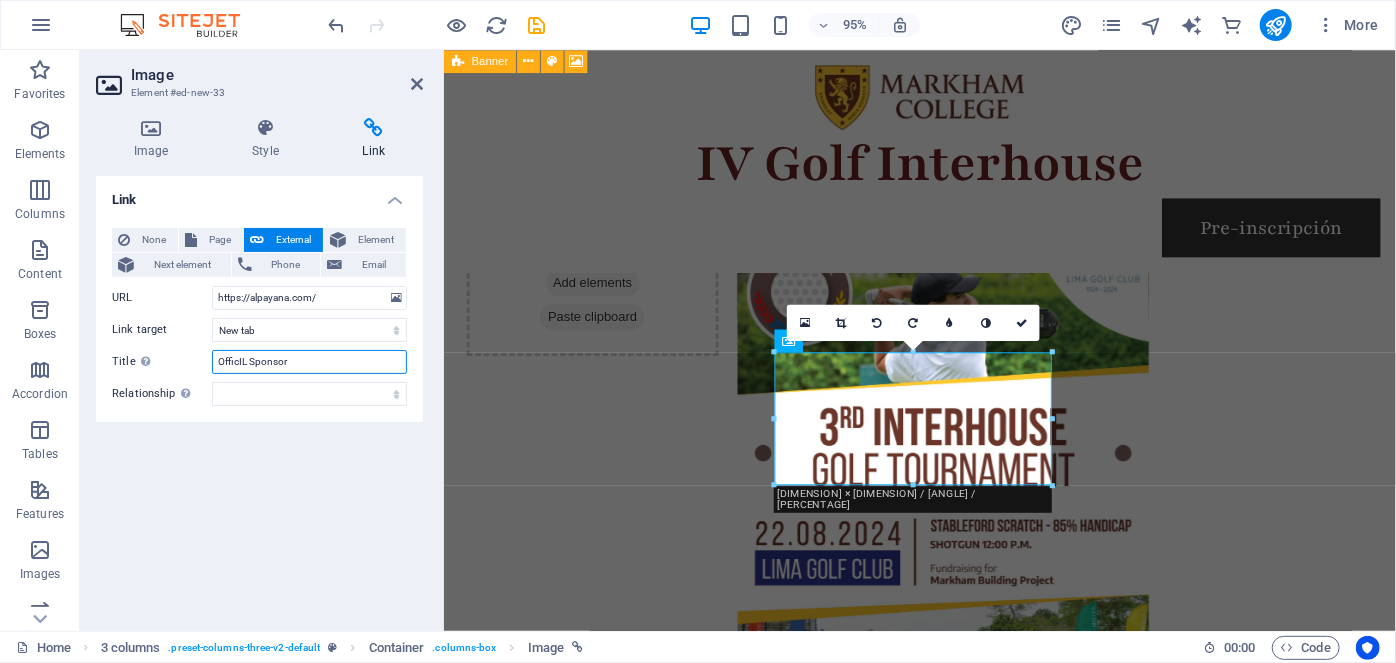 click on "OfficIL Sponsor" at bounding box center [309, 362] 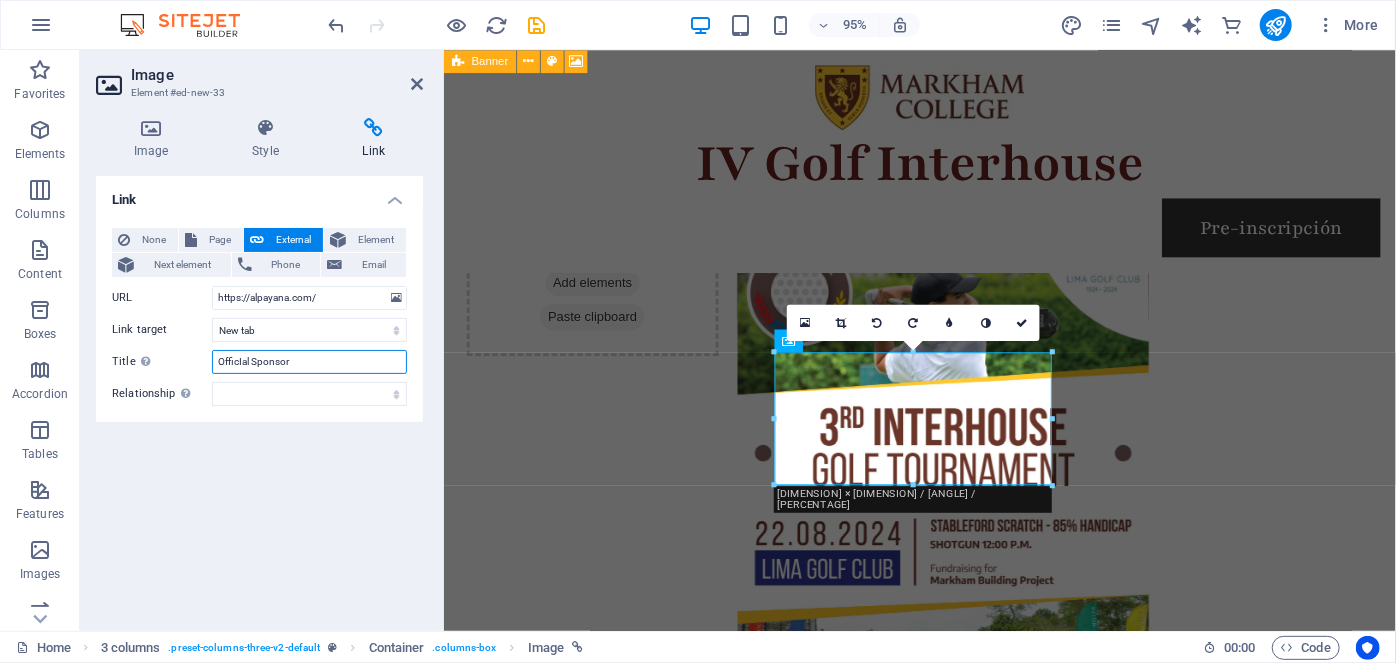type on "OfficIal Sponsor" 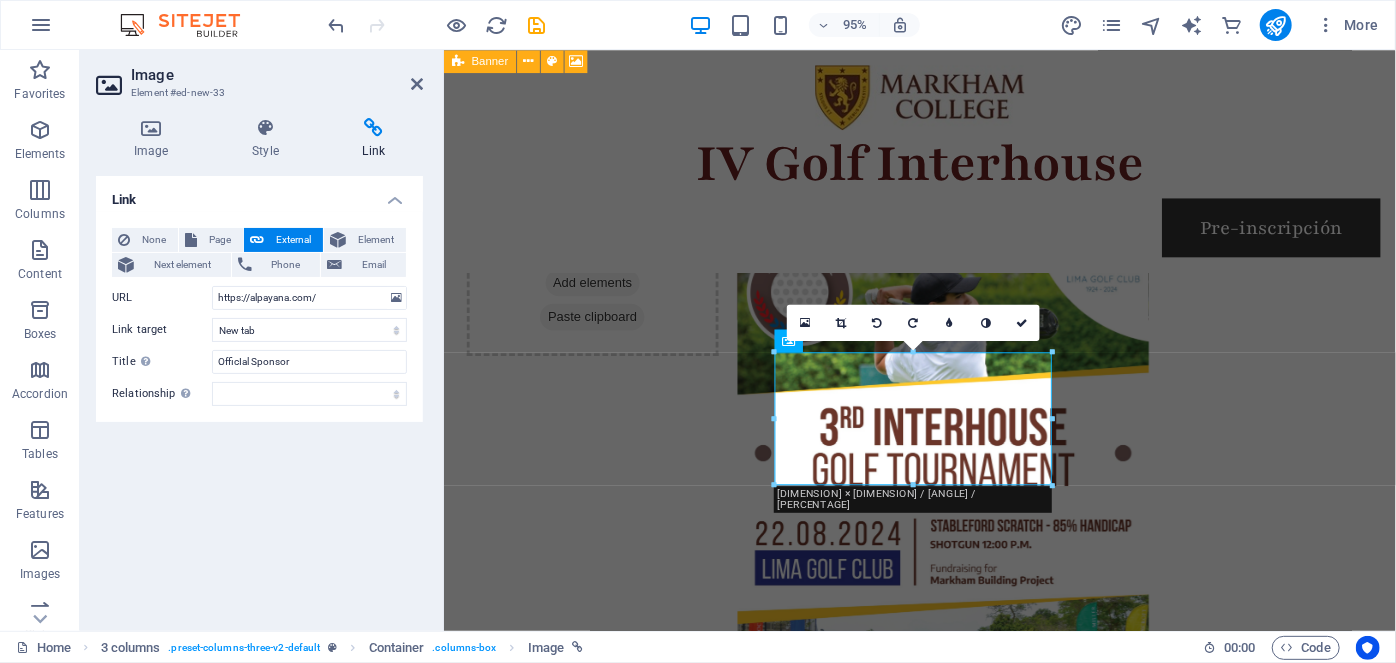 click on "Link None Page External Element Next element Phone Email Page Home Services About Team Gallery Contact Legal Notice Privacy Element
URL https://alpayana.com/ Phone Email Link target New tab Same tab Overlay Title Additional link description, should not be the same as the link text. The title is most often shown as a tooltip text when the mouse moves over the element. Leave empty if uncertain. OfficIal Sponsor Relationship Sets the  relationship of this link to the link target . For example, the value "nofollow" instructs search engines not to follow the link. Can be left empty. alternate author bookmark external help license next nofollow noreferrer noopener prev search tag" at bounding box center [259, 395] 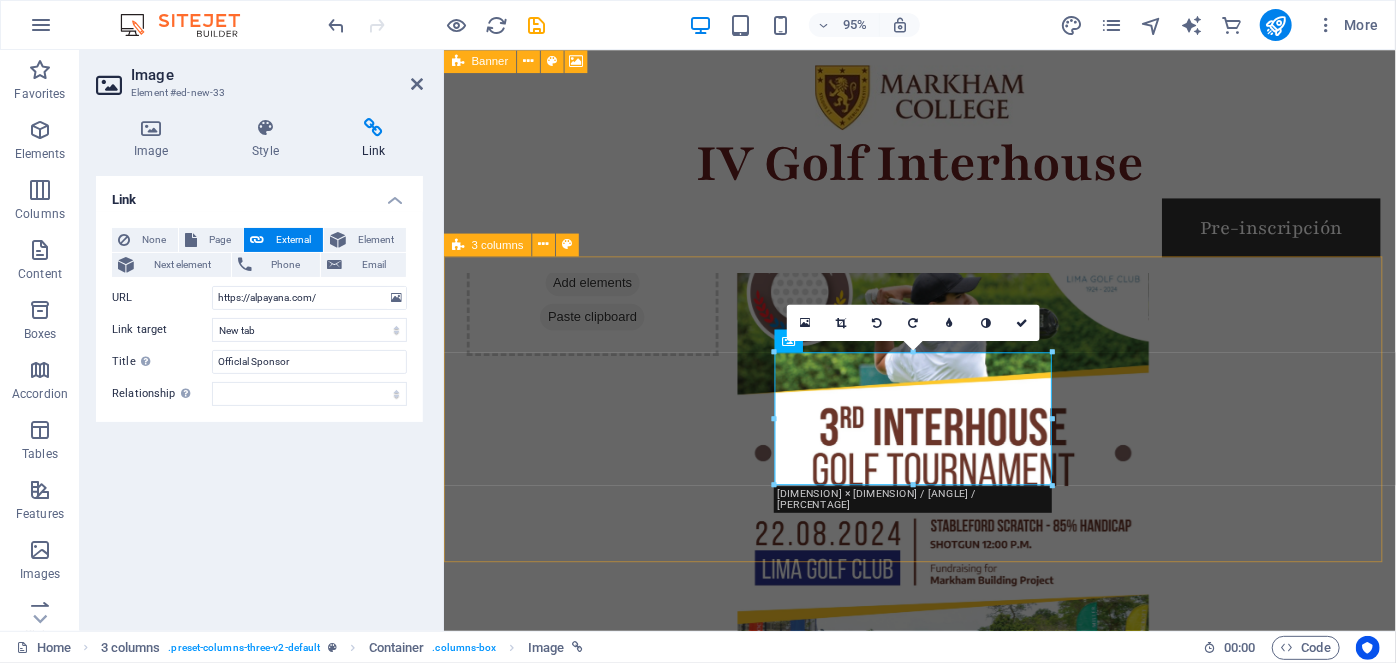 click on "Drop content here or  Add elements  Paste clipboard Official Sponsor Drop content here or  Add elements  Paste clipboard" at bounding box center [944, 3556] 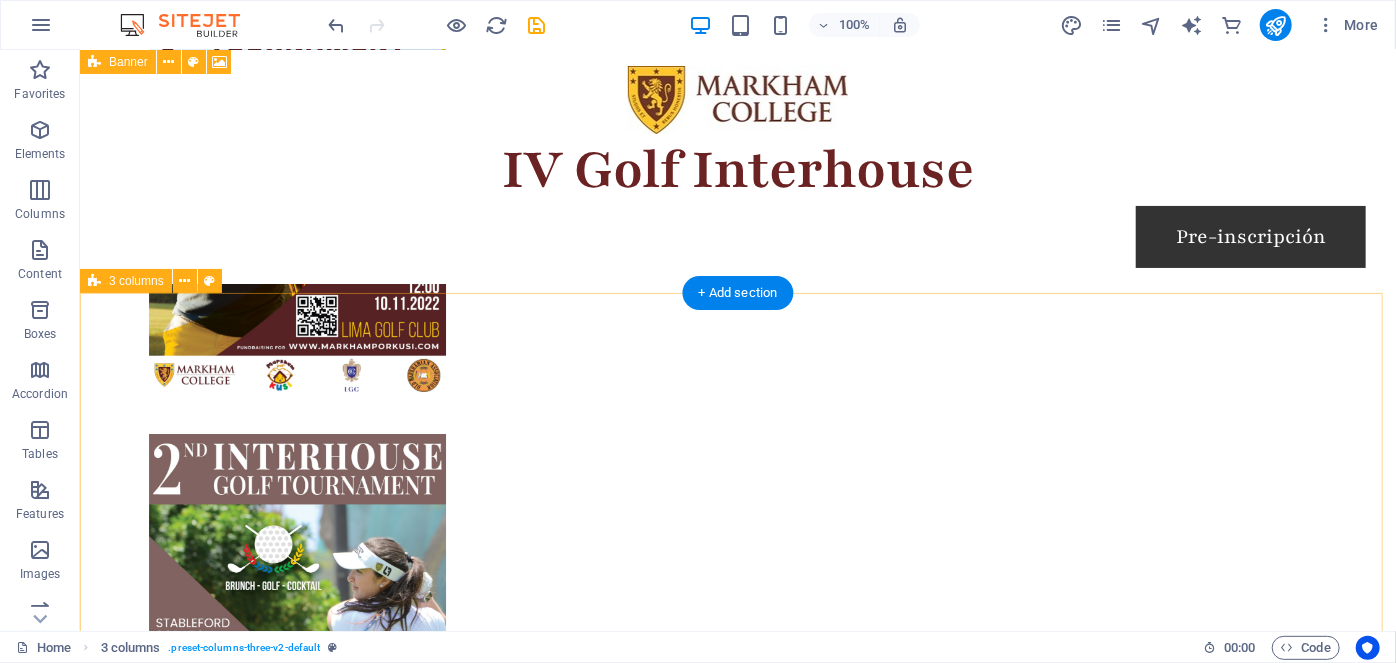 scroll, scrollTop: 2416, scrollLeft: 0, axis: vertical 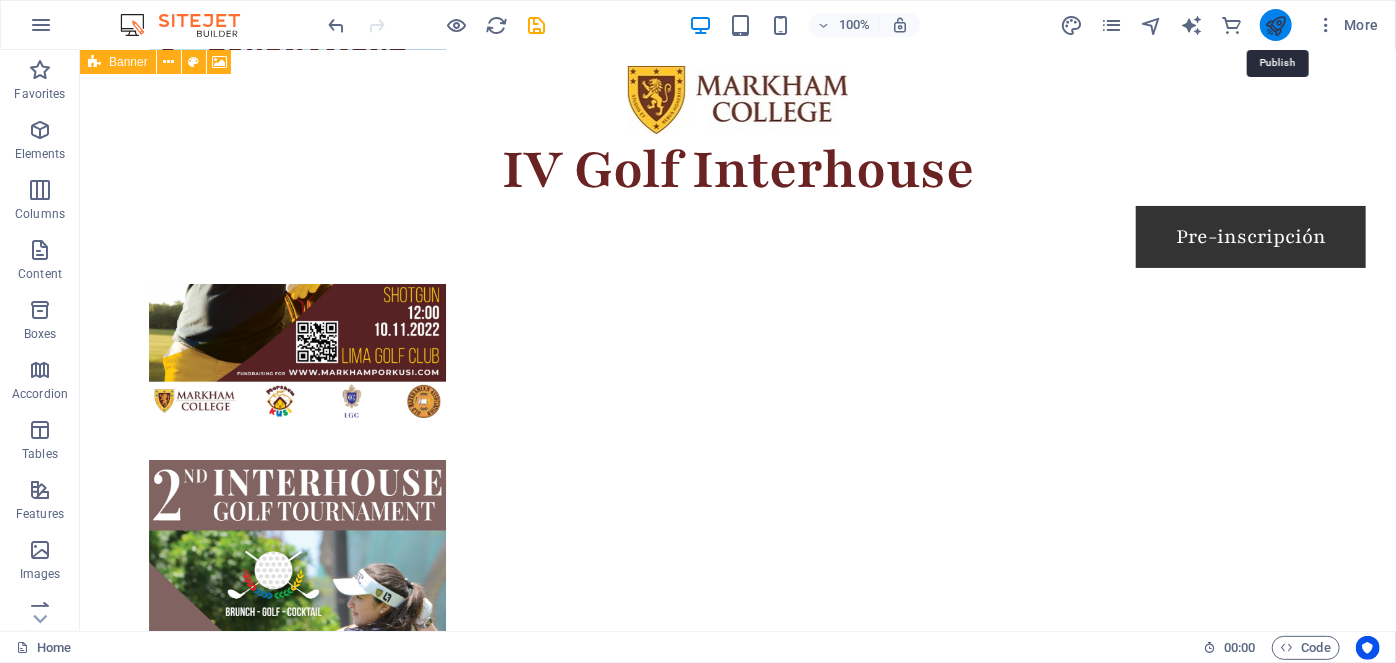 click at bounding box center (1275, 25) 